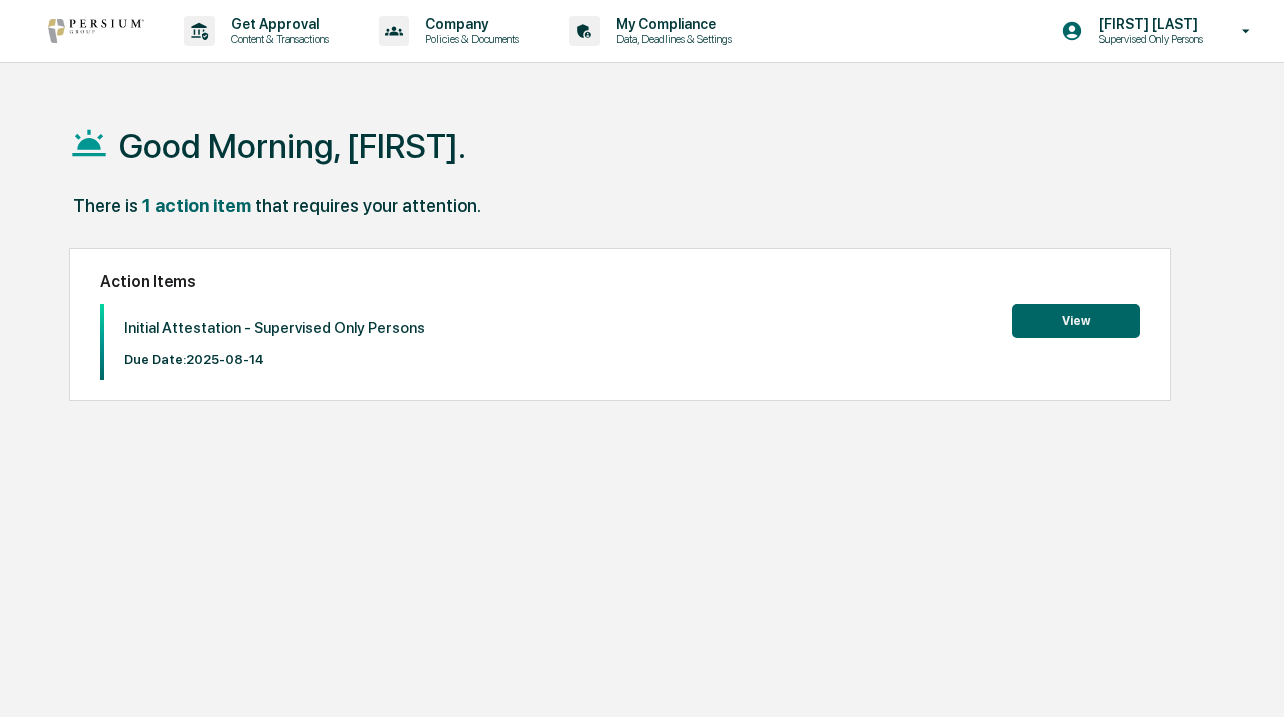 scroll, scrollTop: 0, scrollLeft: 0, axis: both 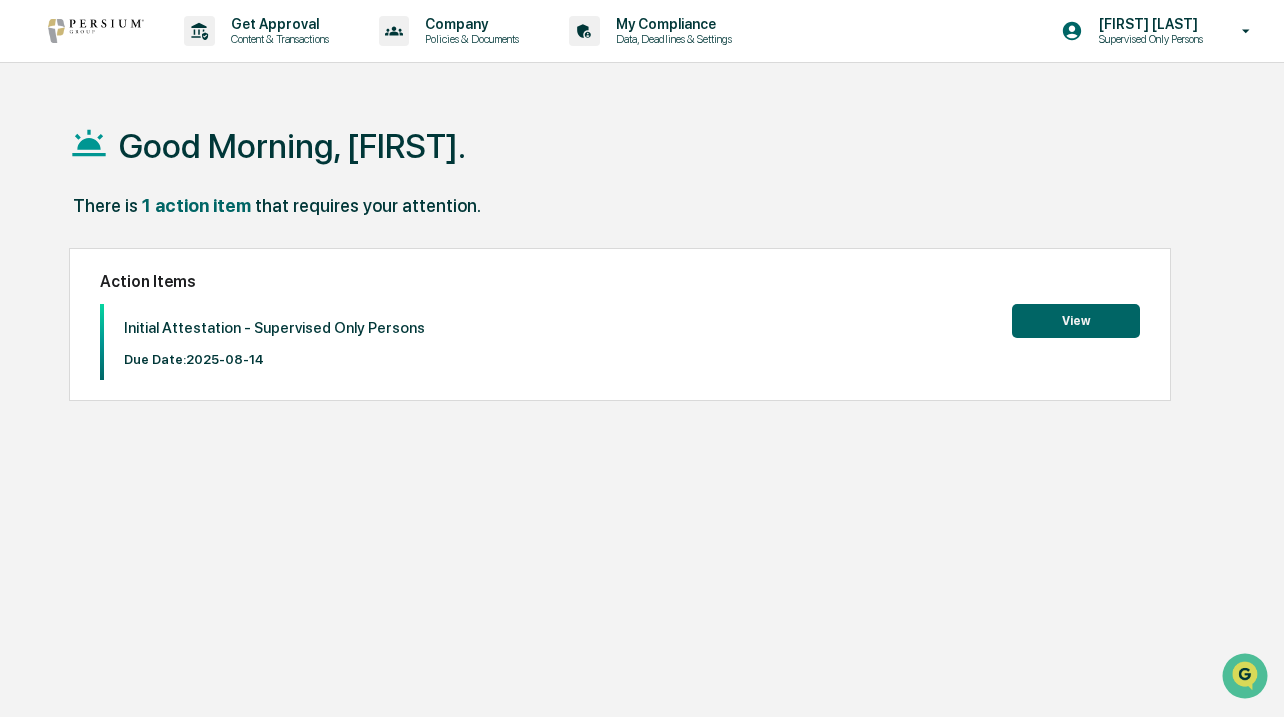 click on "View" at bounding box center [1076, 321] 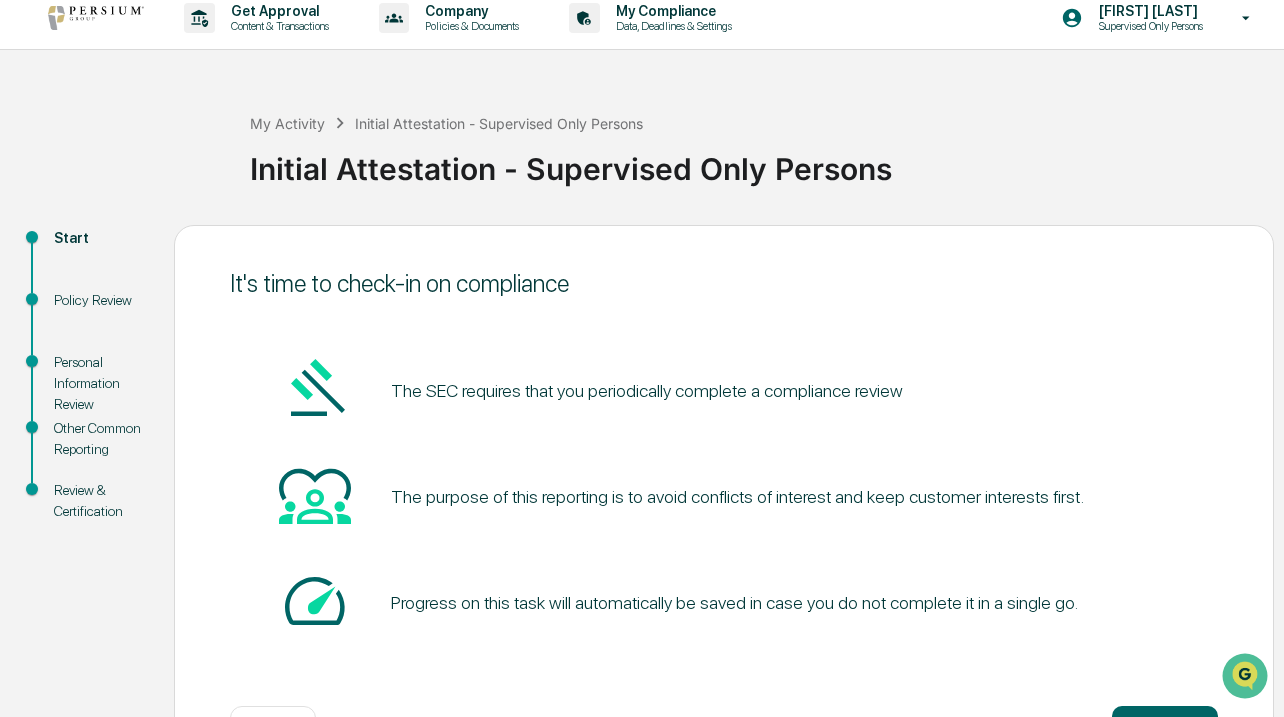 scroll, scrollTop: 17, scrollLeft: 0, axis: vertical 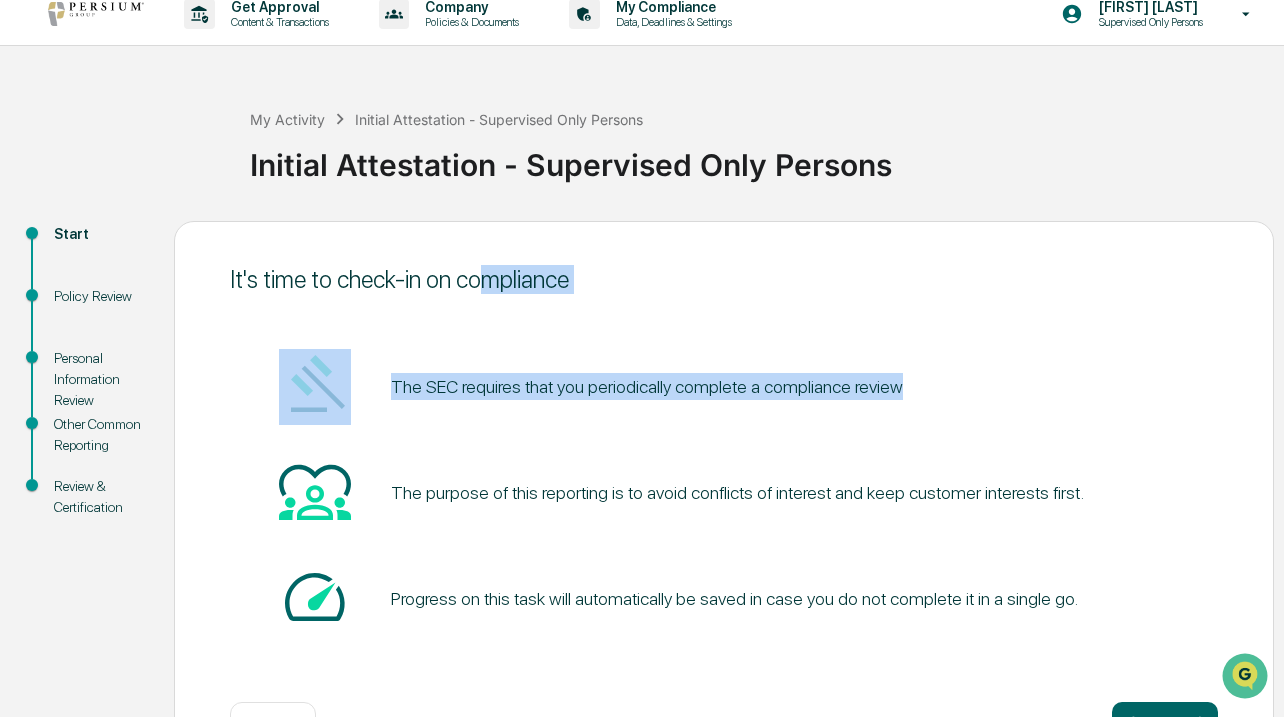drag, startPoint x: 495, startPoint y: 285, endPoint x: 533, endPoint y: 412, distance: 132.56319 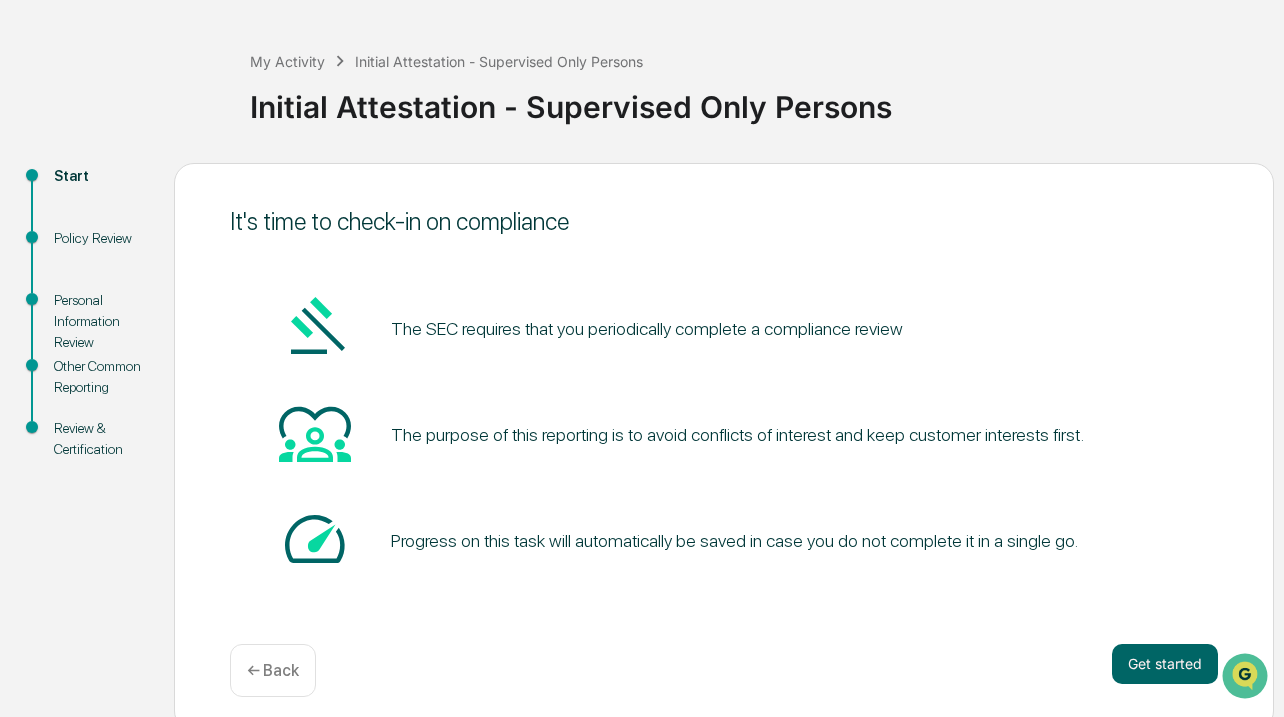 scroll, scrollTop: 89, scrollLeft: 0, axis: vertical 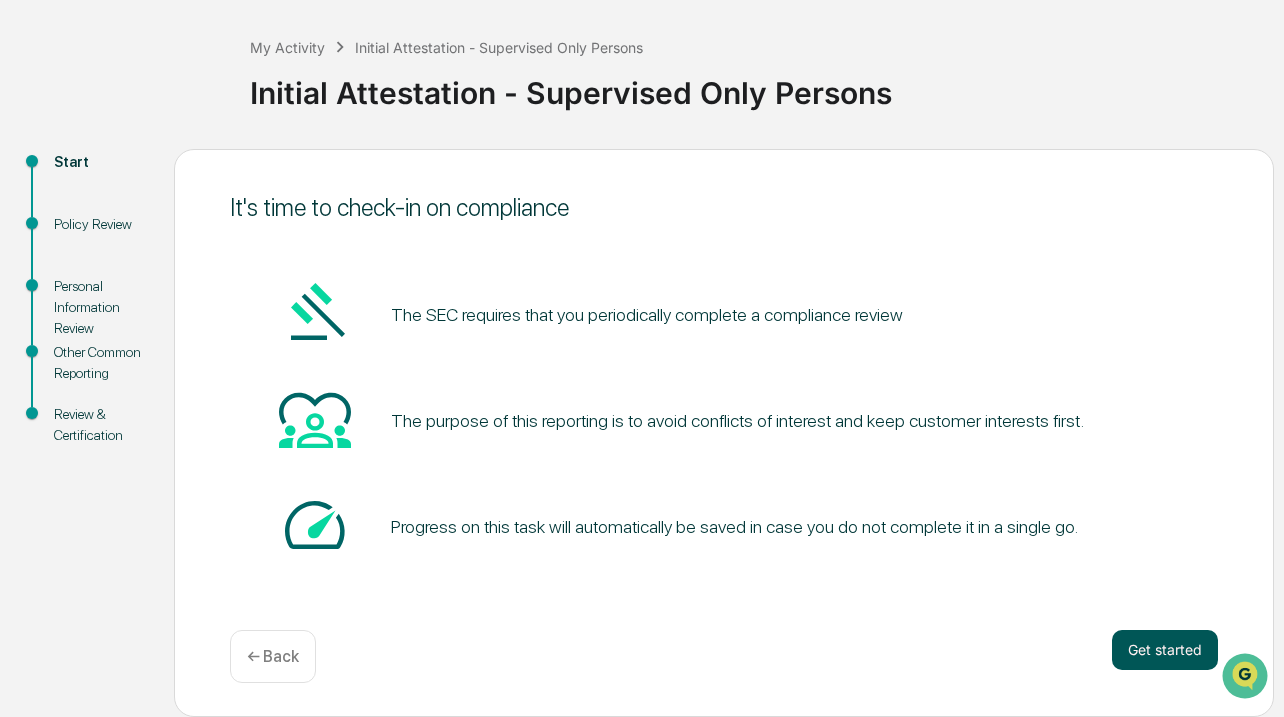 click on "Get started" at bounding box center (1165, 650) 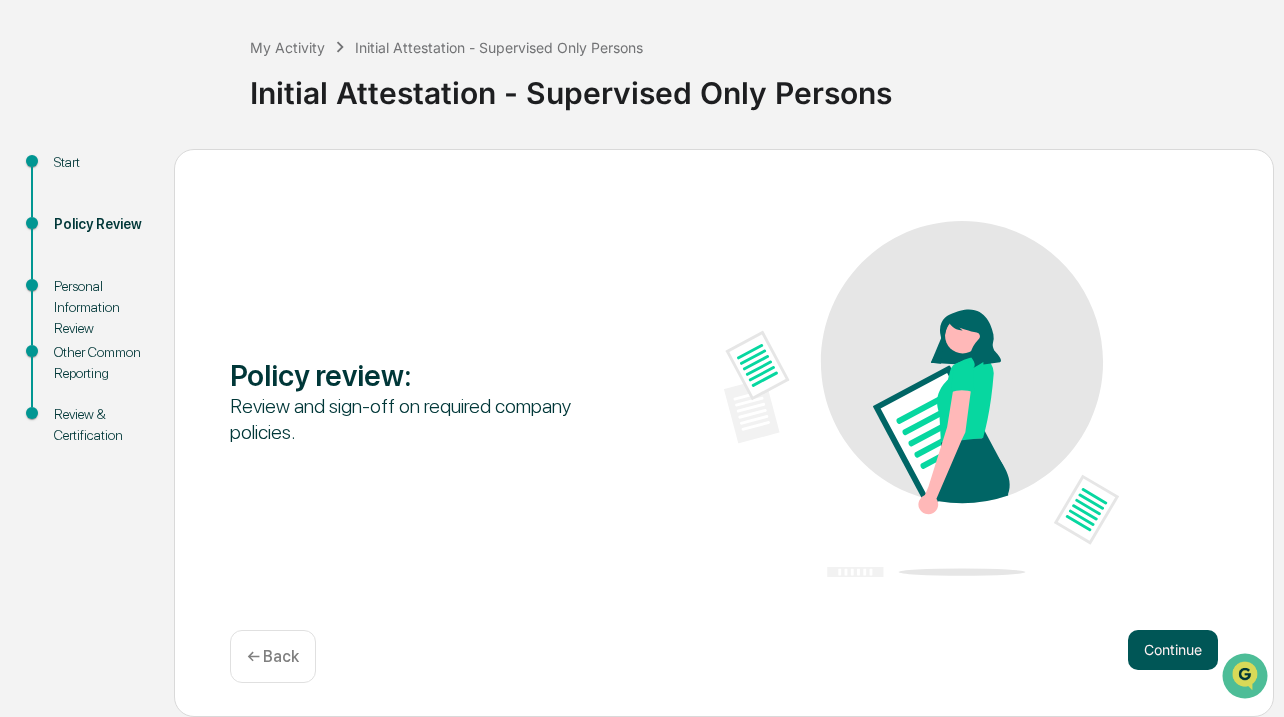 click on "Continue" at bounding box center (1173, 650) 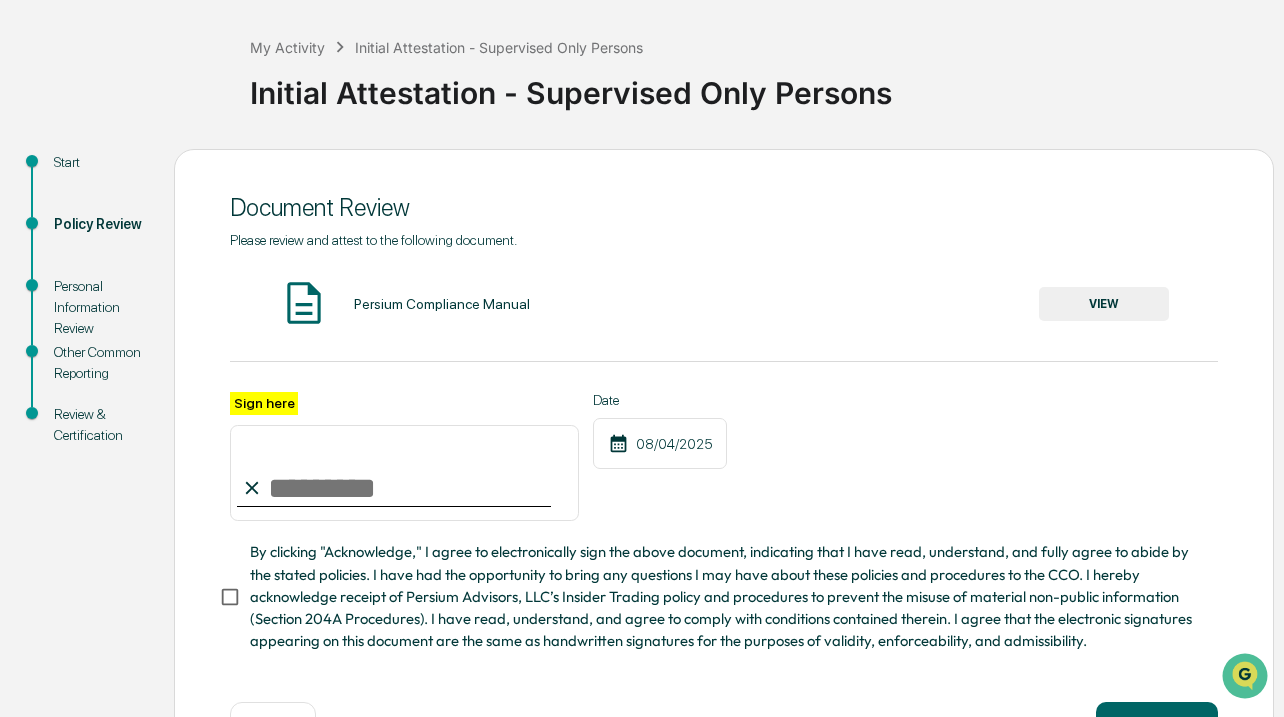 click on "Sign here" at bounding box center [404, 473] 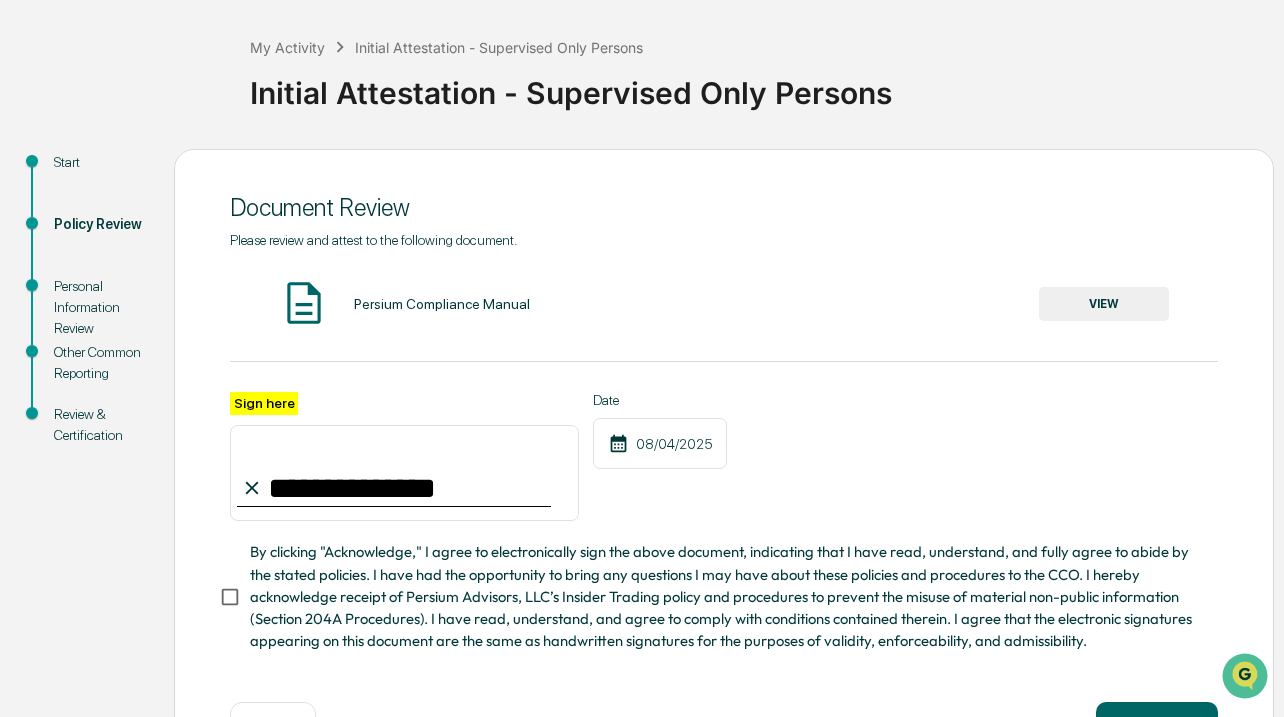 type on "**********" 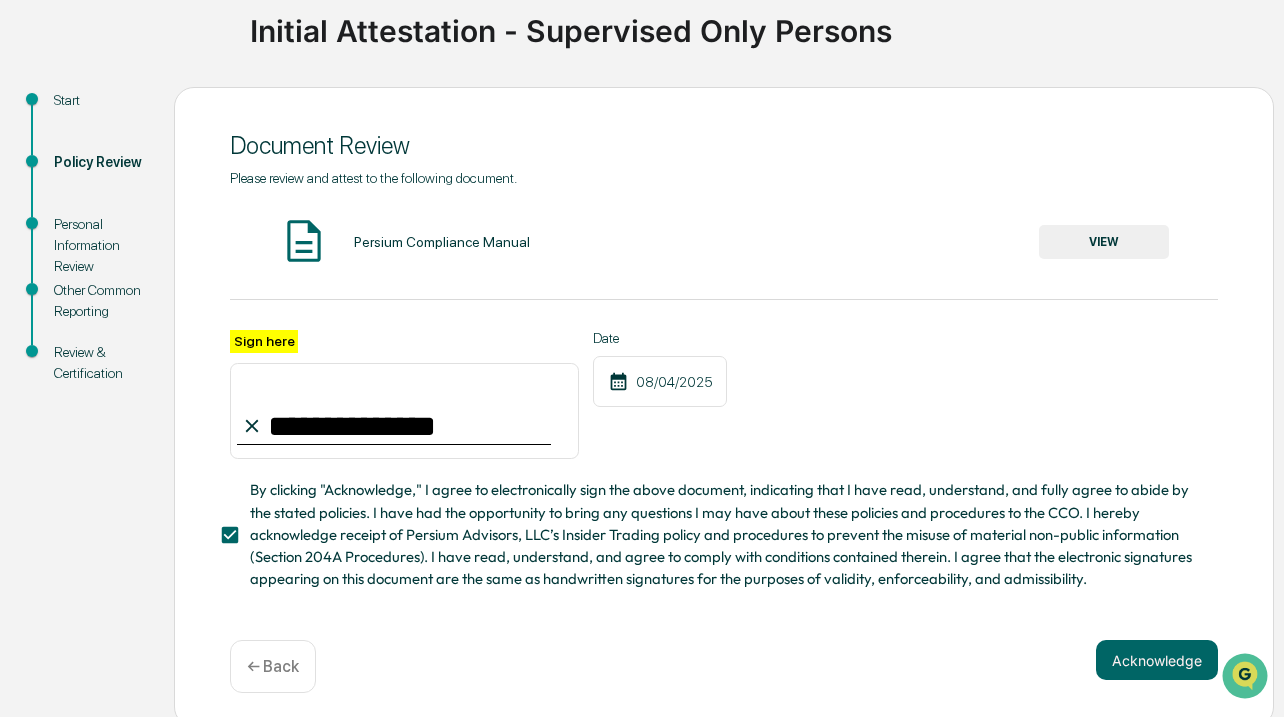 scroll, scrollTop: 152, scrollLeft: 0, axis: vertical 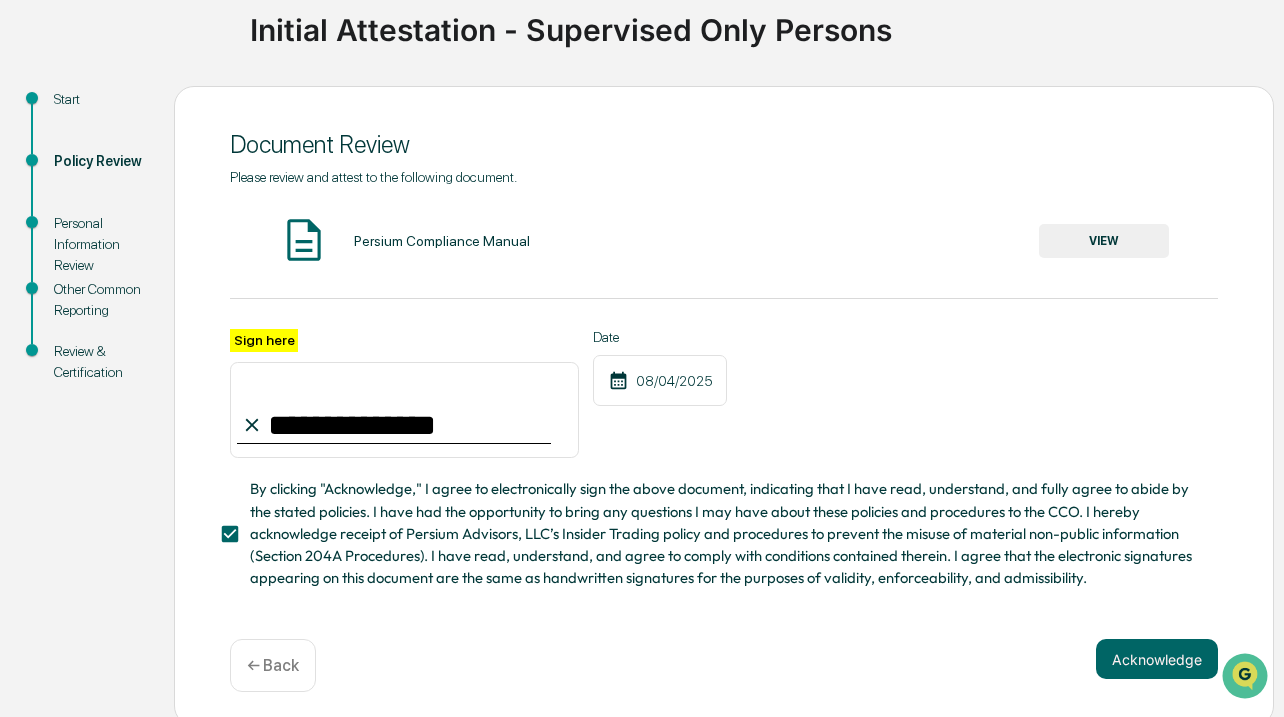 click on "Persium Compliance Manual" at bounding box center [442, 241] 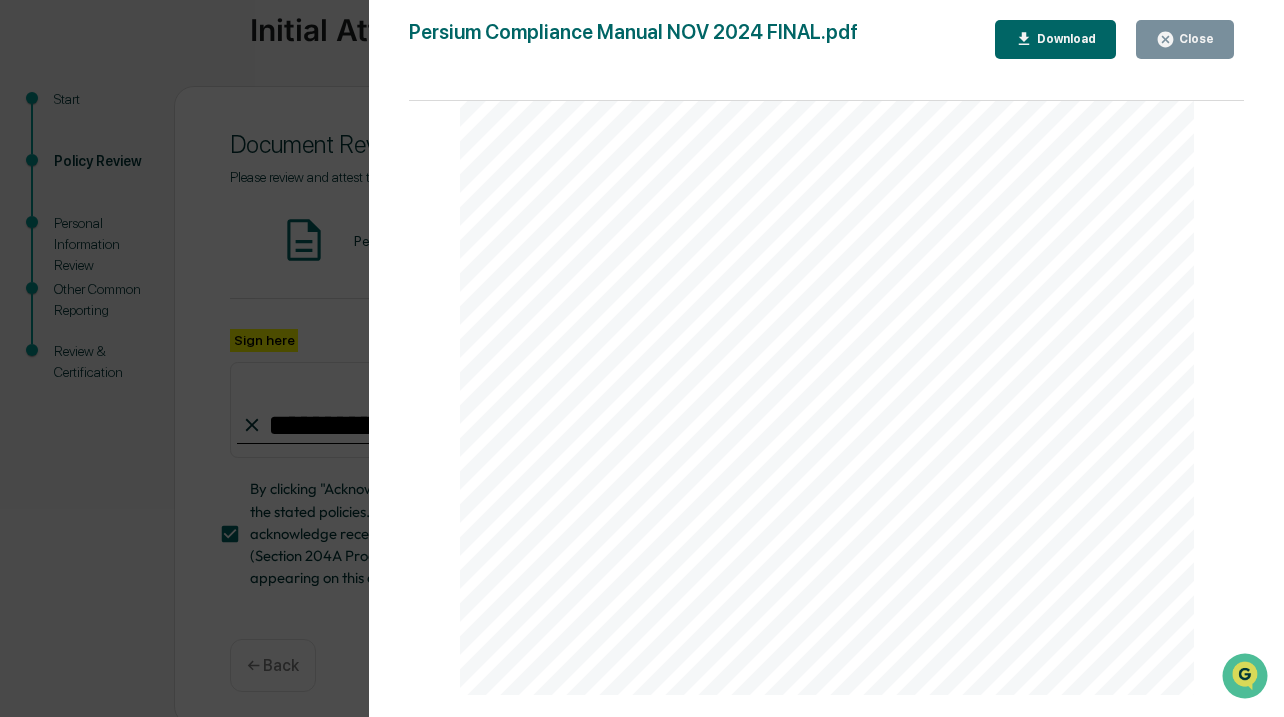 scroll, scrollTop: 10565, scrollLeft: 0, axis: vertical 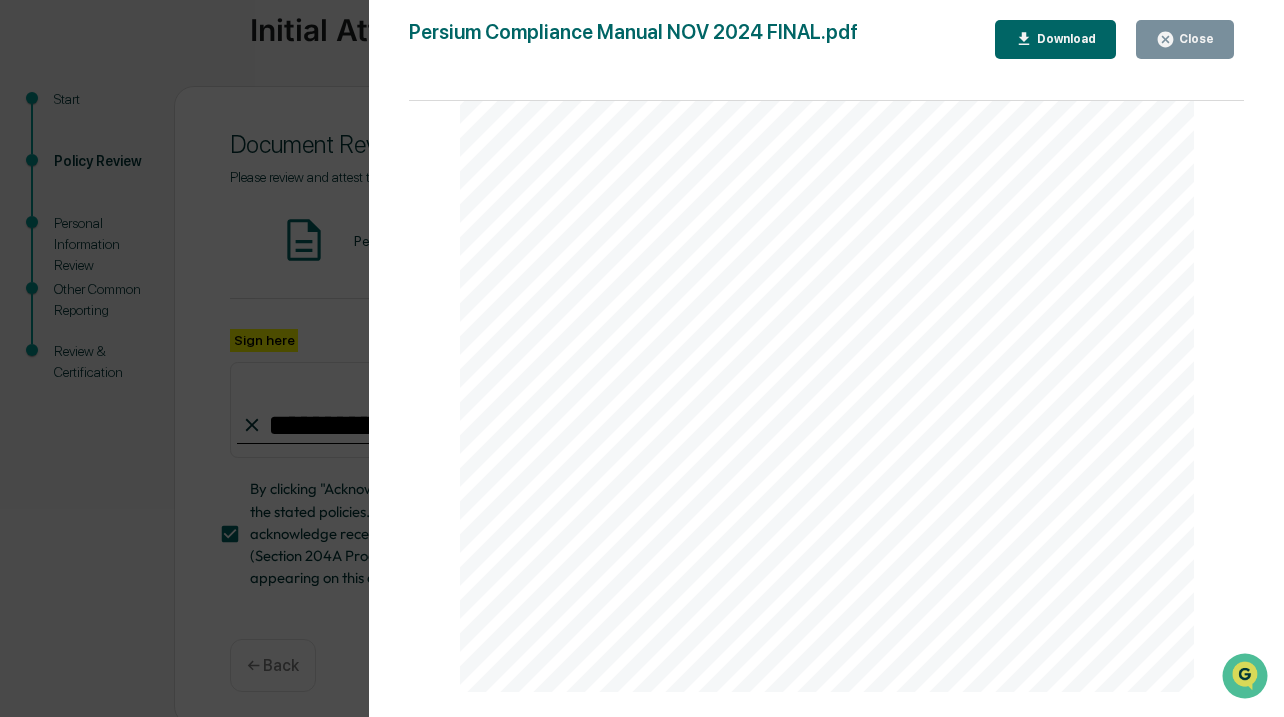 click on "Close" at bounding box center [1185, 39] 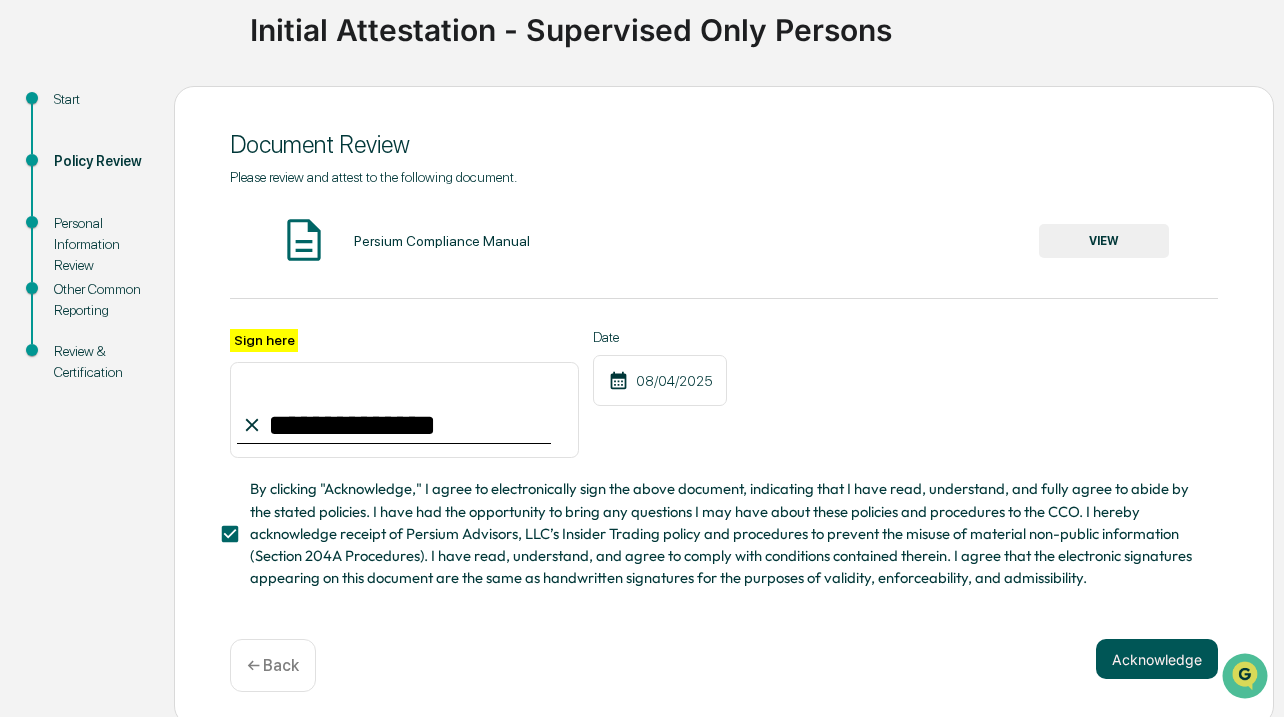 click on "Acknowledge" at bounding box center [1157, 659] 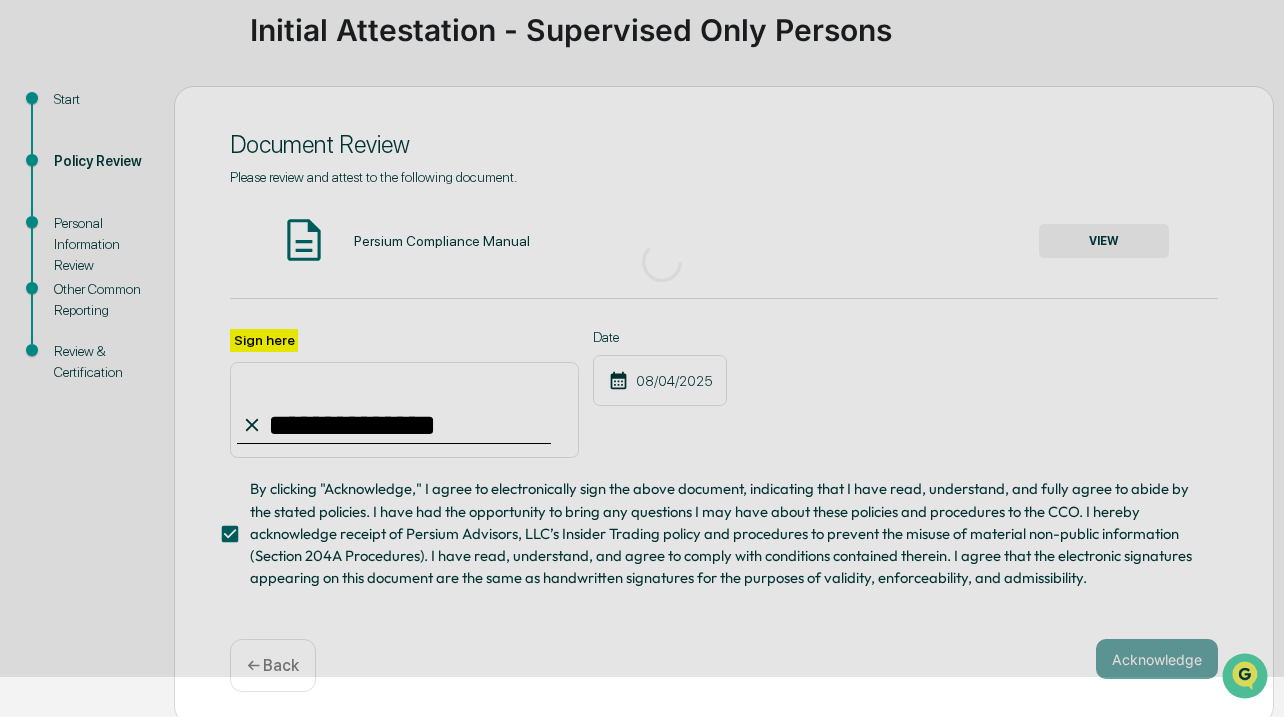 scroll, scrollTop: 89, scrollLeft: 0, axis: vertical 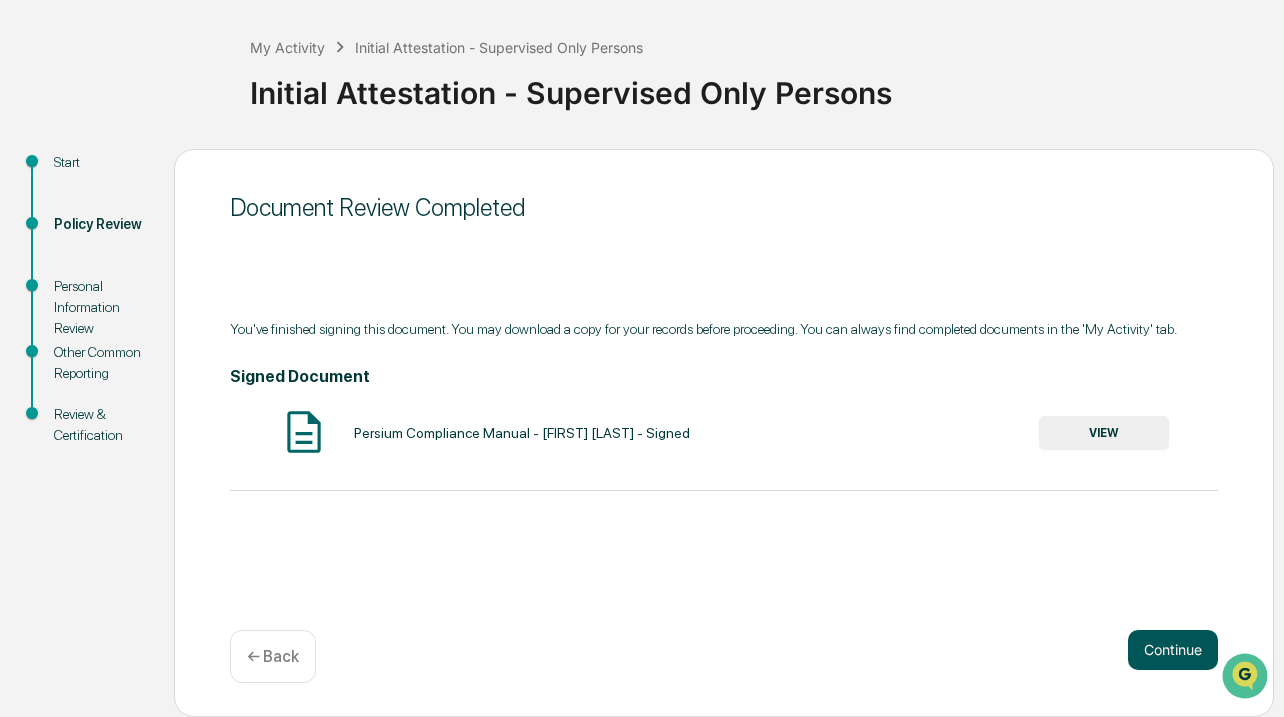 click on "Continue" at bounding box center (1173, 650) 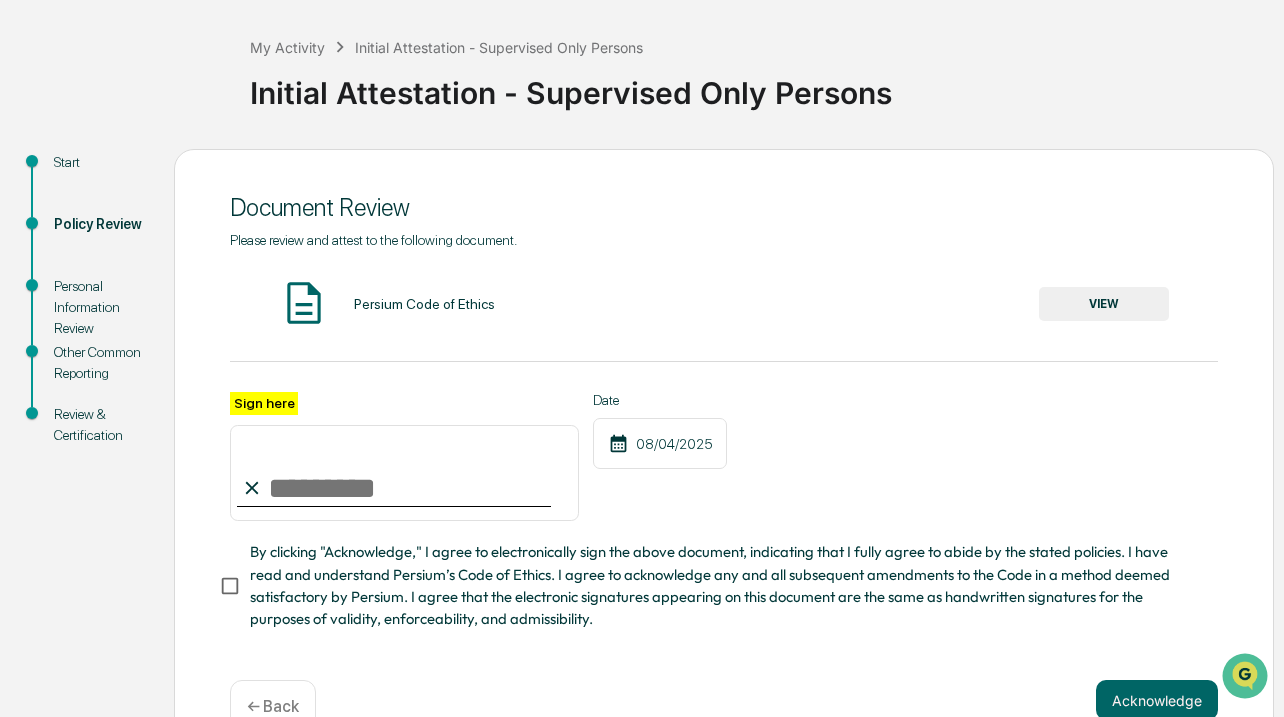 click on "VIEW" at bounding box center (1104, 304) 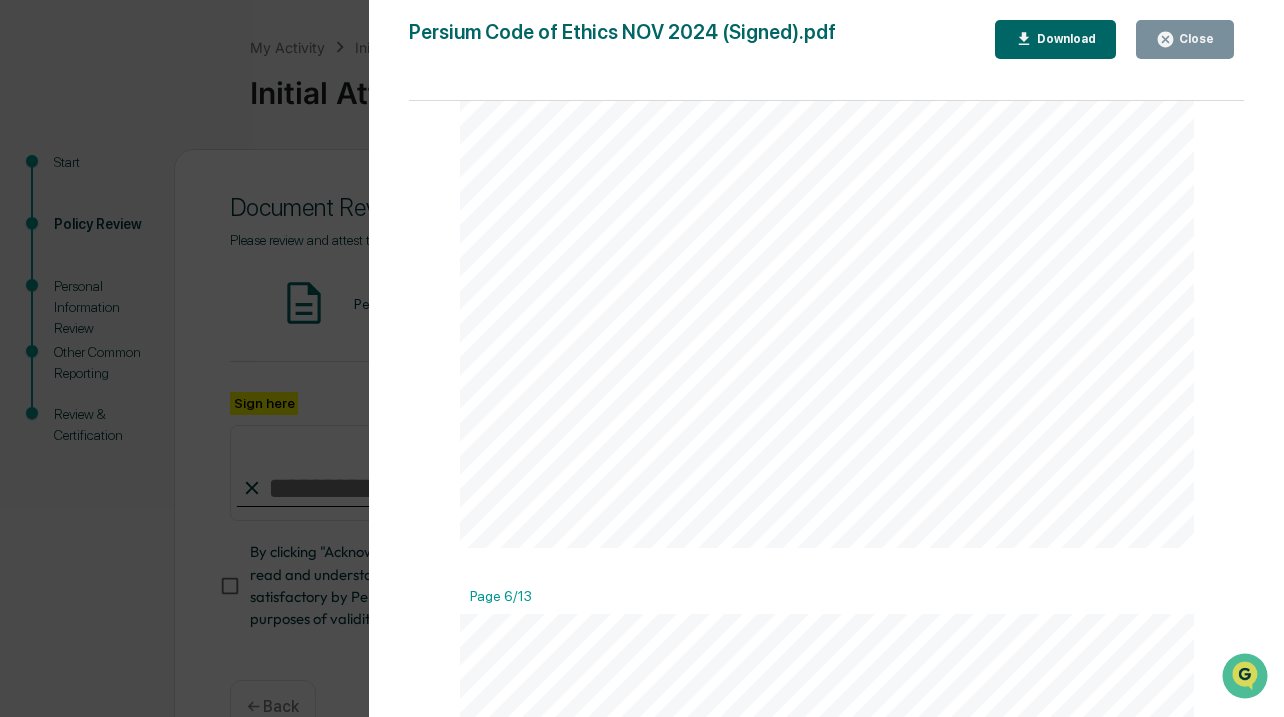 scroll, scrollTop: 4725, scrollLeft: 0, axis: vertical 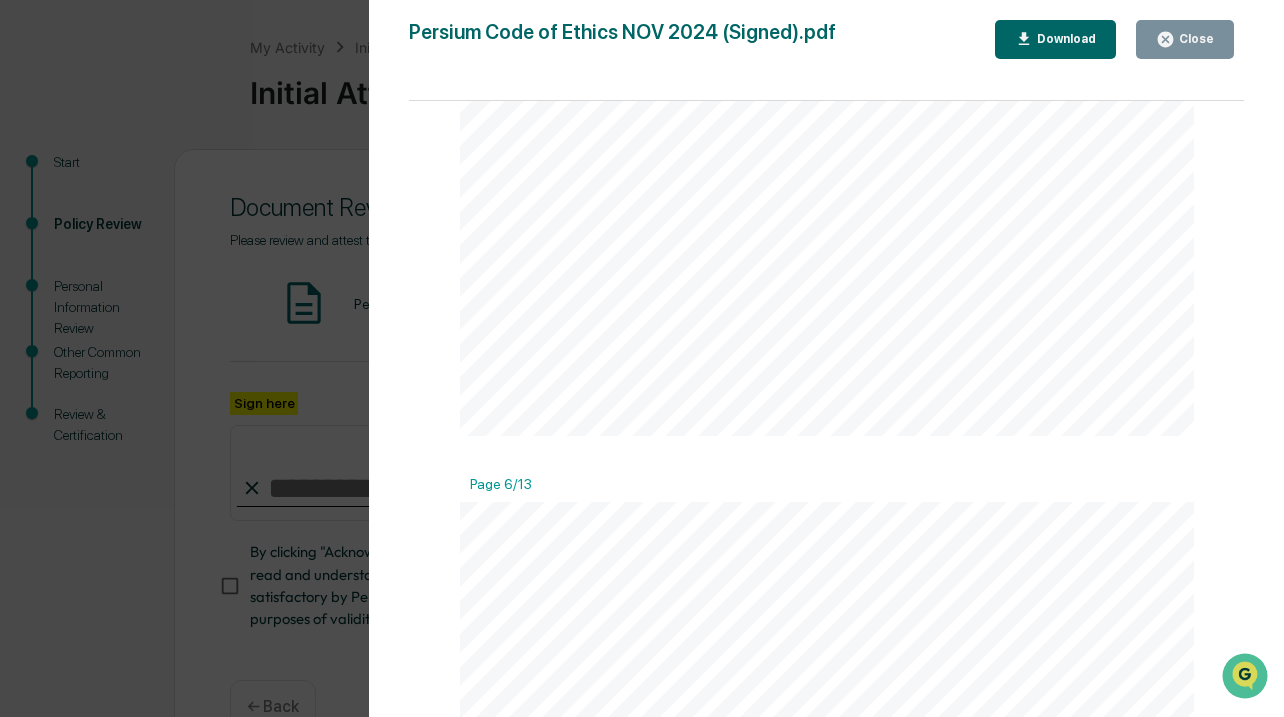 click on "Close" at bounding box center [1185, 39] 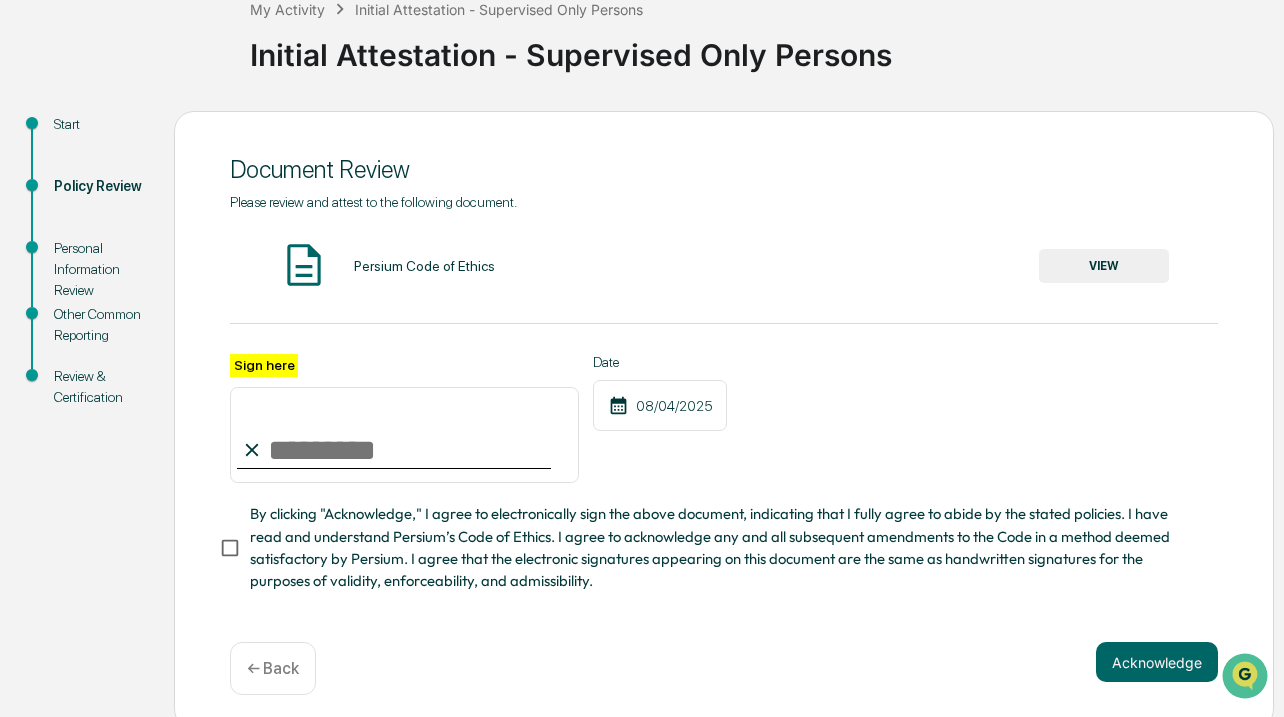 scroll, scrollTop: 134, scrollLeft: 0, axis: vertical 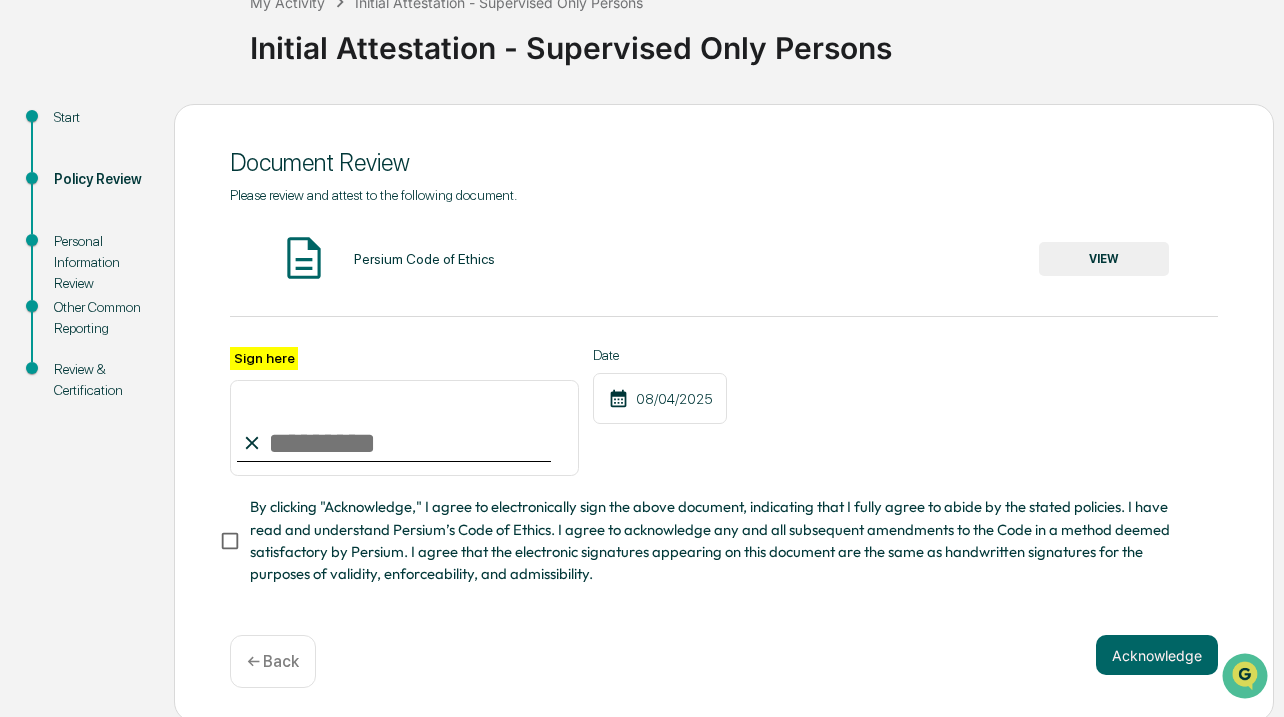 click on "By clicking "Acknowledge," I agree to electronically sign the above document, indicating that I fully agree to abide by the stated policies. I have read and understand Persium’s Code of Ethics. I agree to acknowledge any and all subsequent amendments to the Code in a method deemed satisfactory by Persium. I agree that the electronic signatures appearing on this document are the same as handwritten signatures for the purposes of validity, enforceability, and admissibility." at bounding box center [726, 540] 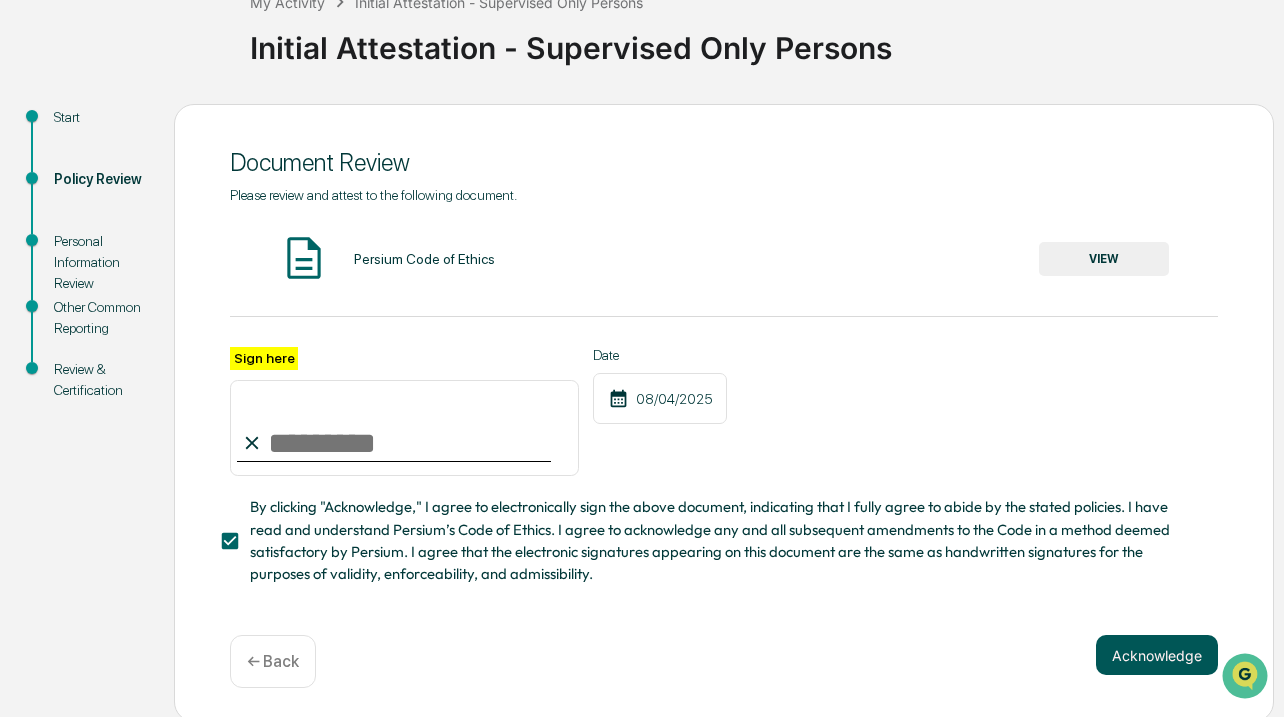 click on "Acknowledge" at bounding box center (1157, 655) 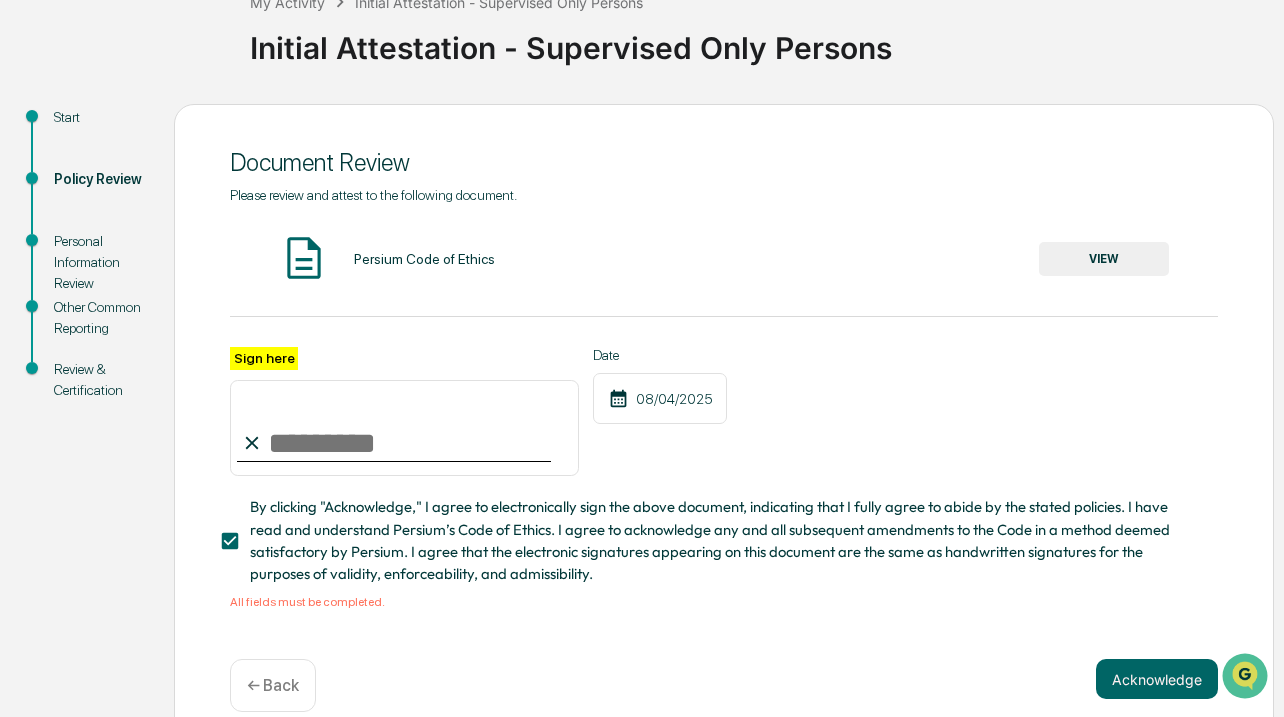 click on "Sign here Date [DATE] By clicking "Acknowledge," I agree to electronically sign the above document, indicating that I fully agree to abide by the stated policies. I have read and understand Persium’s Code of Ethics. I agree to acknowledge any and all subsequent amendments to the Code in a method deemed satisfactory by Persium. I agree that the electronic signatures appearing on this document are the same as handwritten signatures for the purposes of validity, enforceability, and admissibility. All fields must be completed." at bounding box center [724, 478] 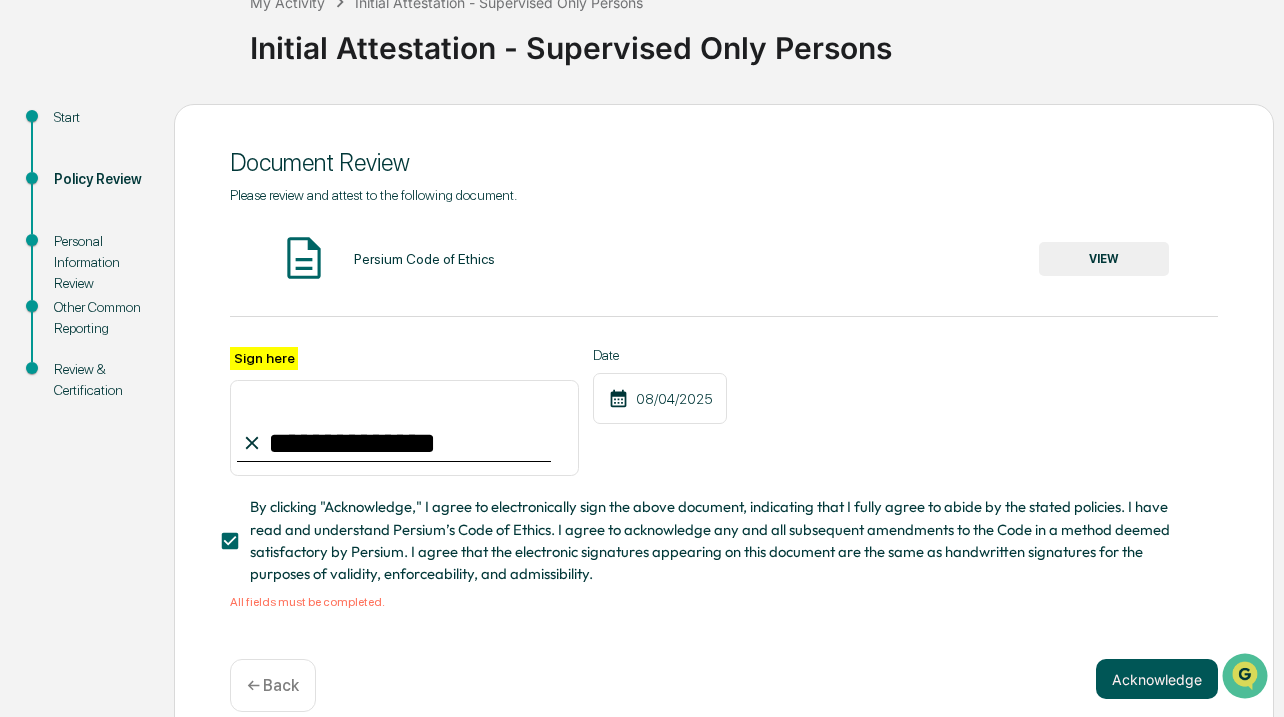 click on "Acknowledge" at bounding box center [1157, 679] 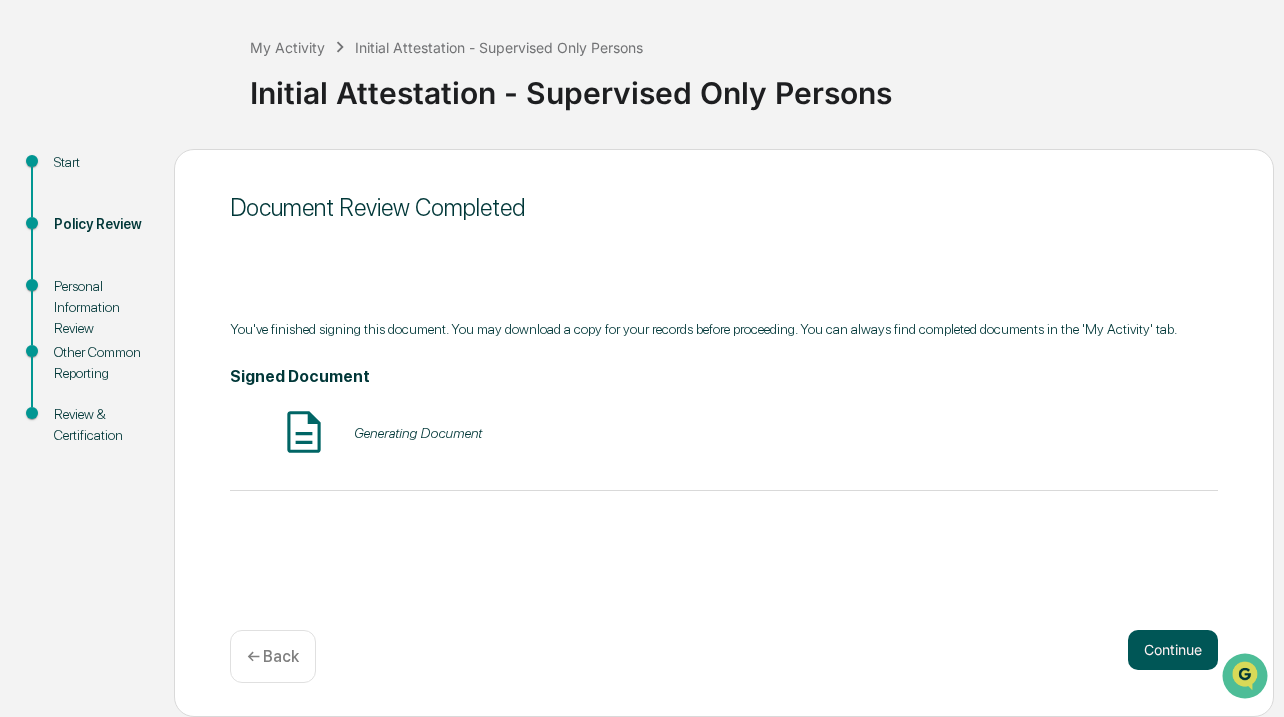scroll, scrollTop: 89, scrollLeft: 0, axis: vertical 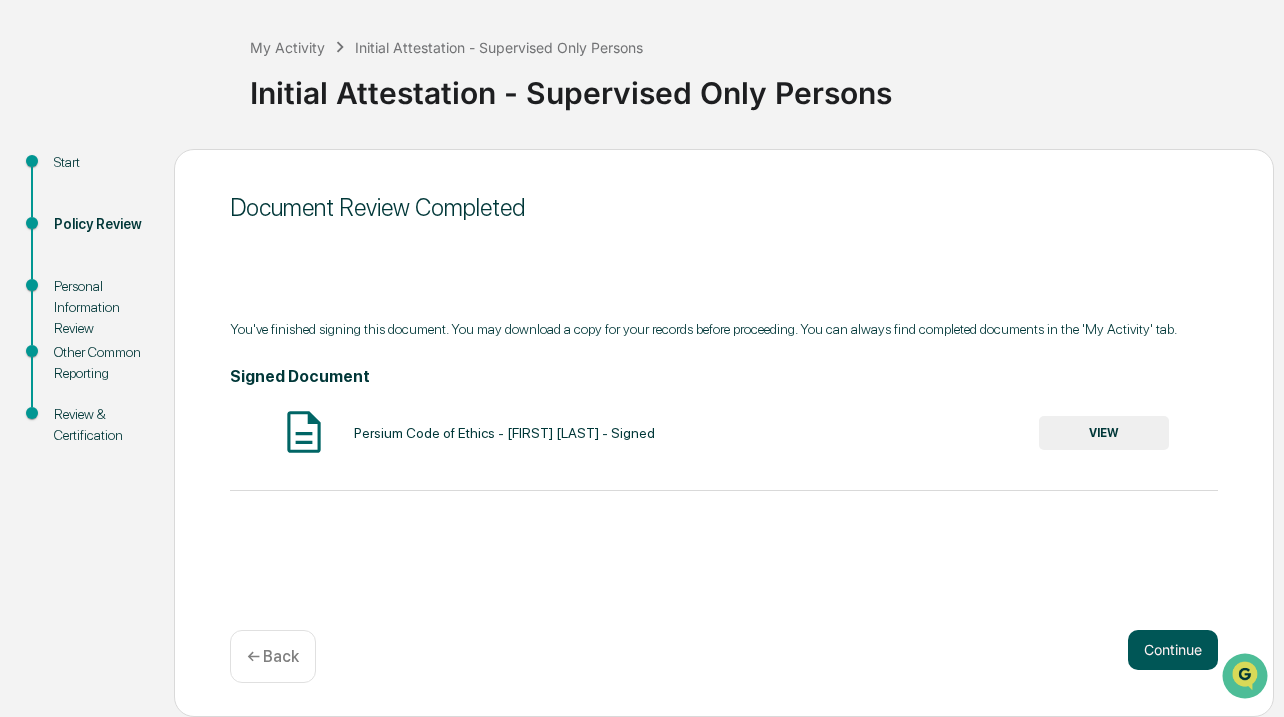 click on "Continue" at bounding box center [1173, 650] 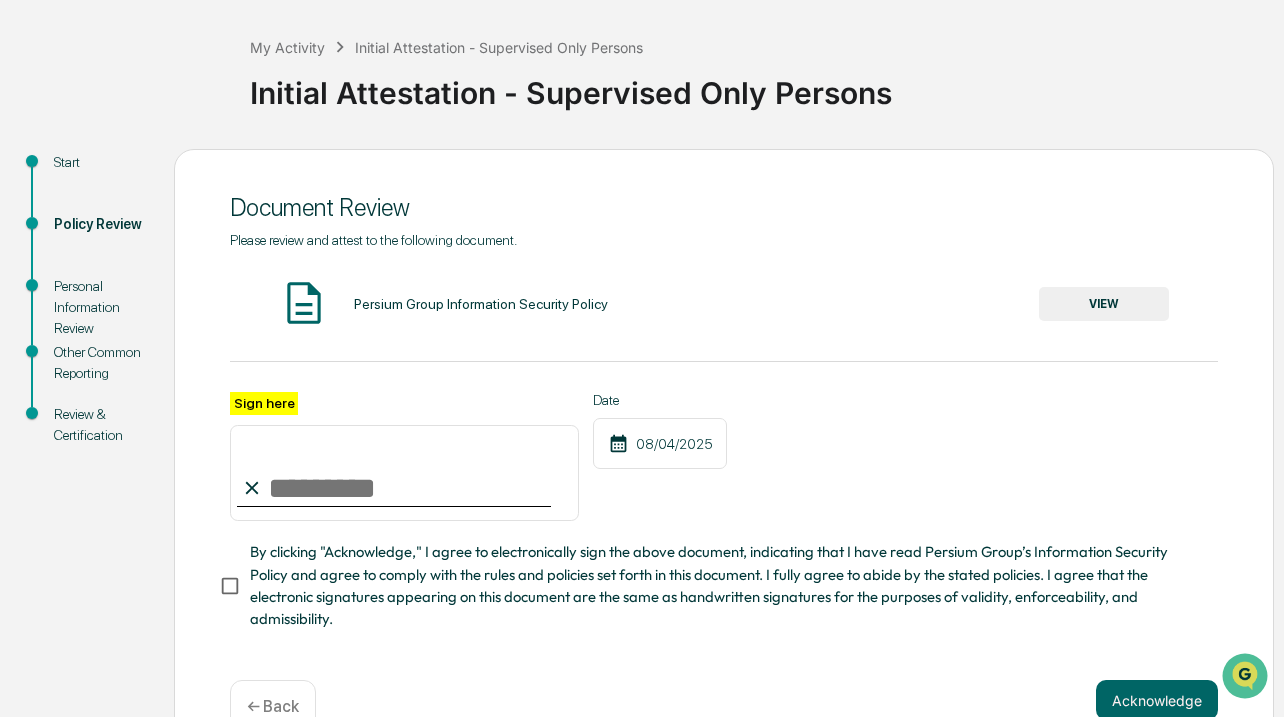 click on "VIEW" at bounding box center [1104, 304] 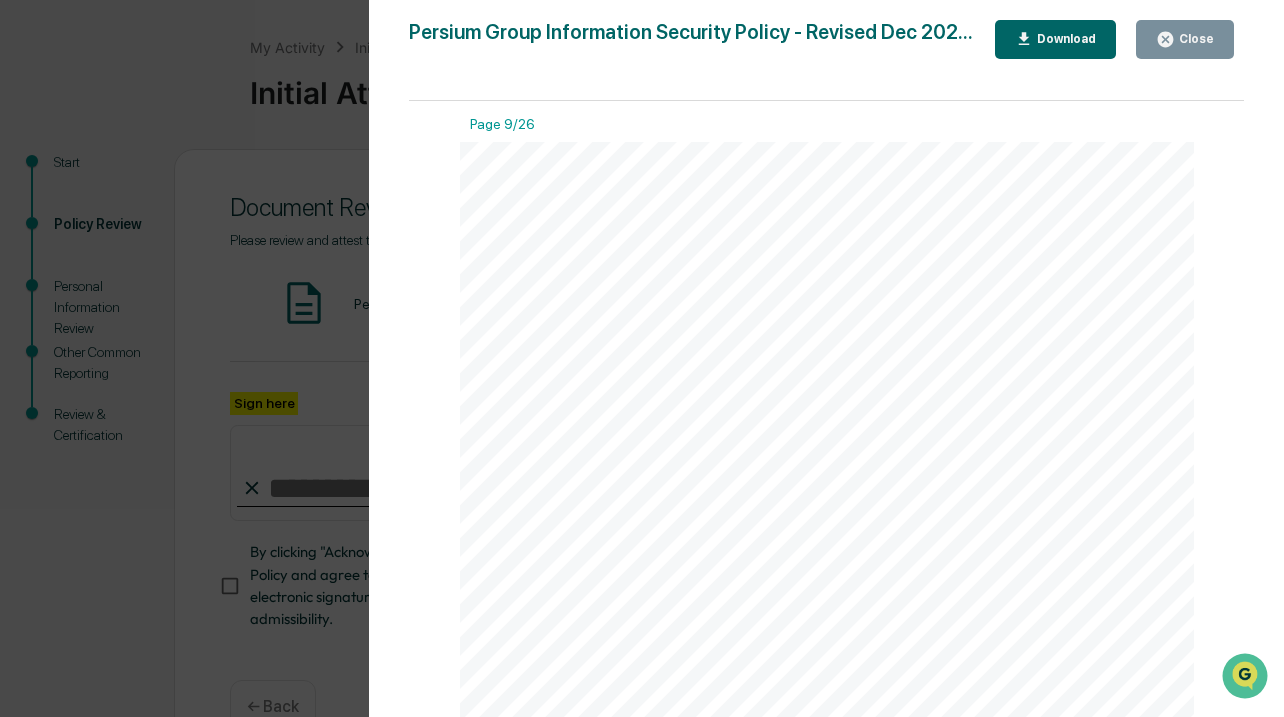 scroll, scrollTop: 8098, scrollLeft: 0, axis: vertical 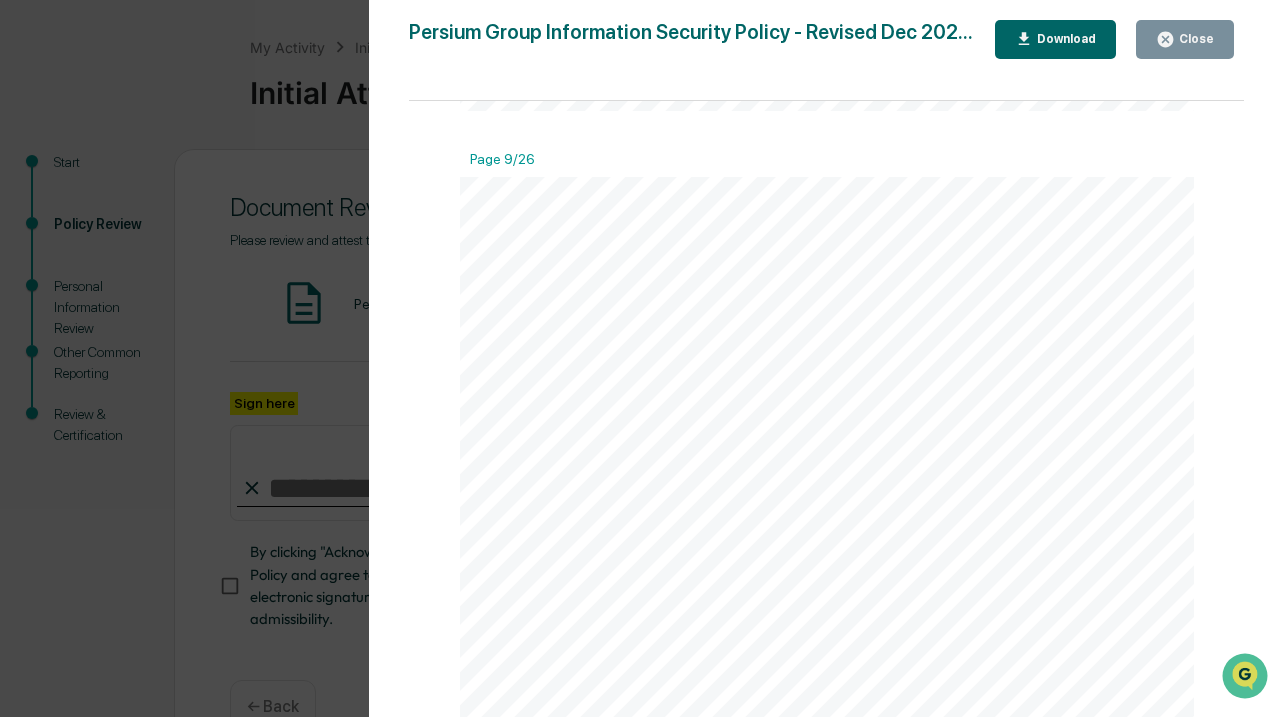 click on "Close" at bounding box center [1194, 39] 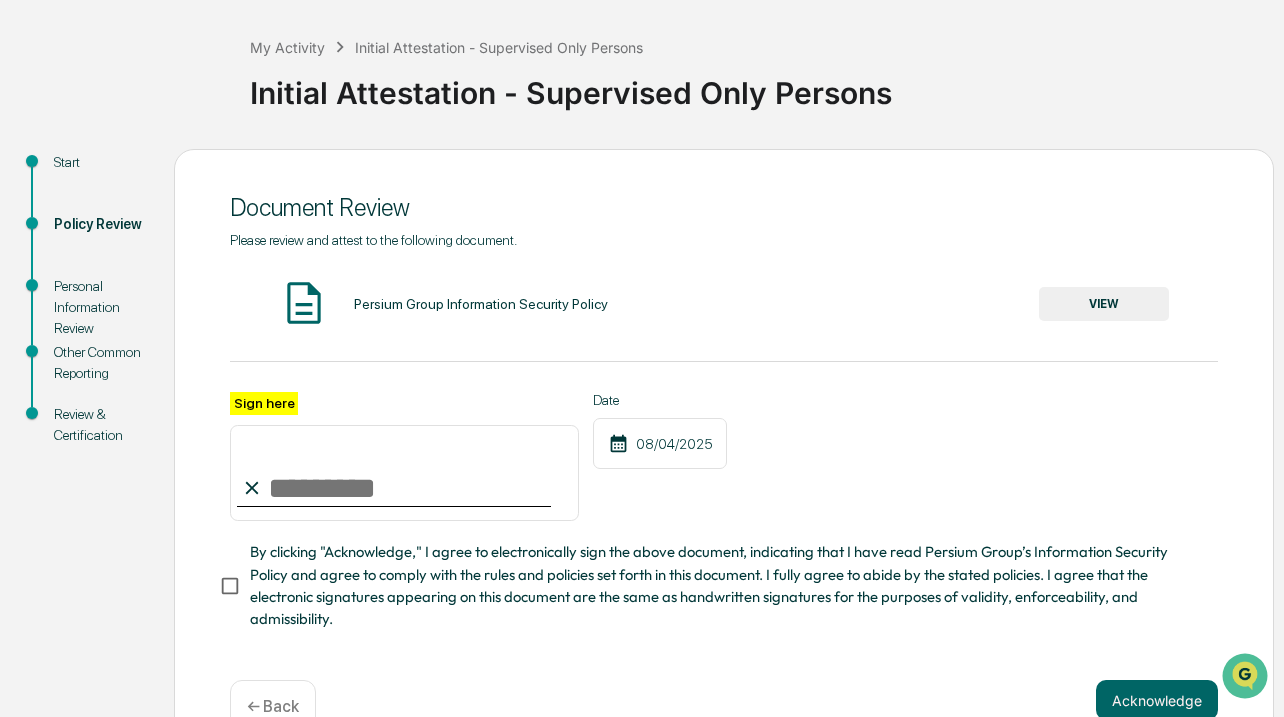 click on "Sign here" at bounding box center (404, 473) 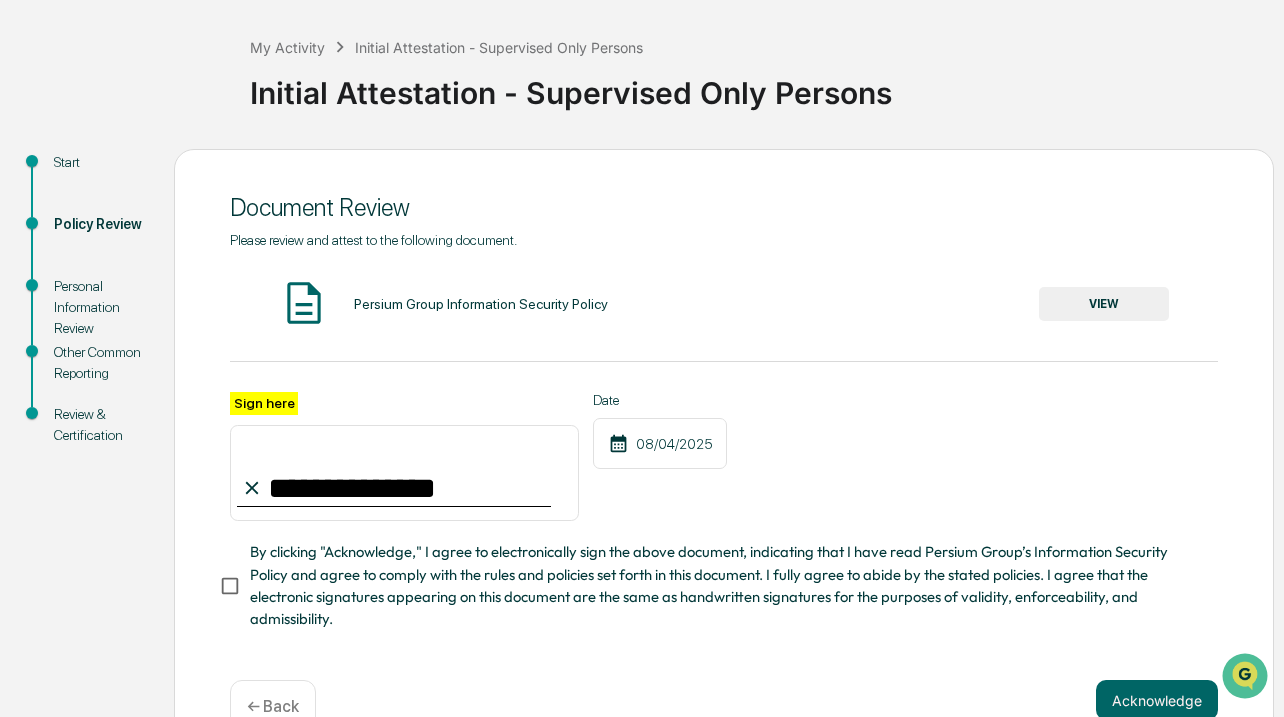 click on "By clicking "Acknowledge," I agree to electronically sign the above document, indicating that I have read Persium Group’s Information Security Policy and agree to comply with the rules and policies set forth in this document. I fully agree to abide by the stated policies. I agree that the electronic signatures appearing on this document are the same as handwritten signatures for the purposes of validity, enforceability, and admissibility." at bounding box center (726, 585) 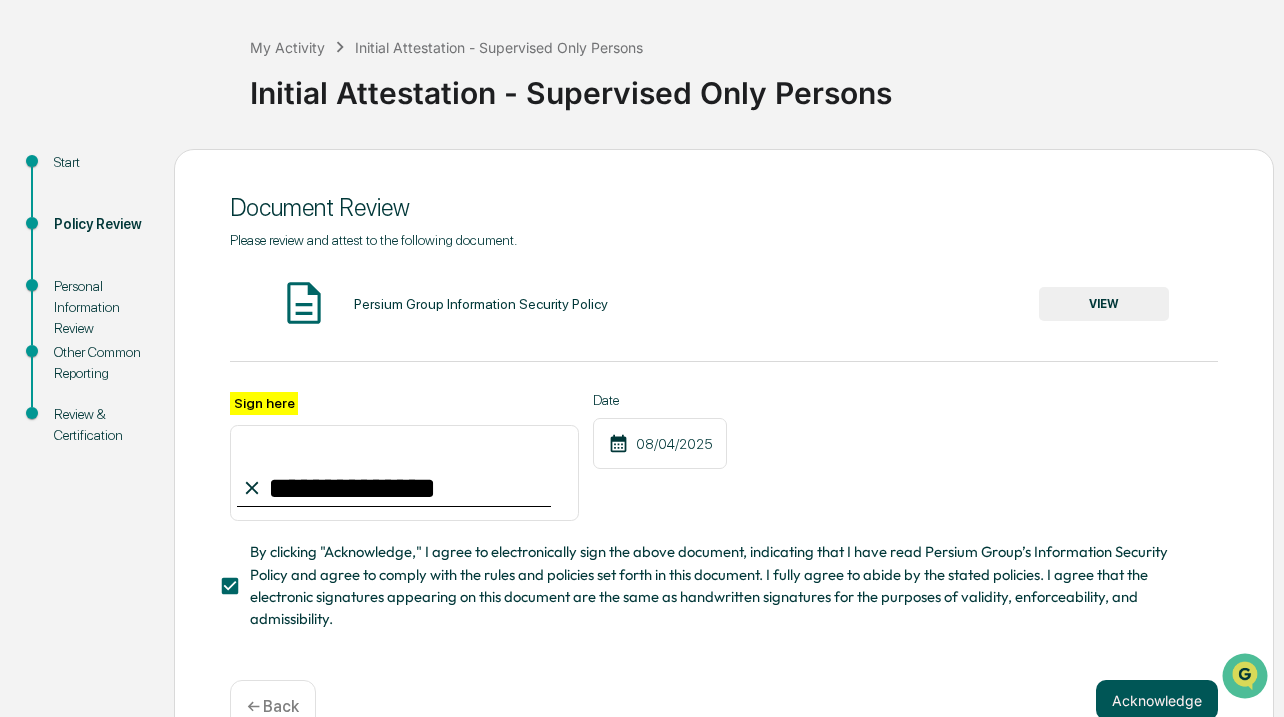 click on "Acknowledge" at bounding box center [1157, 700] 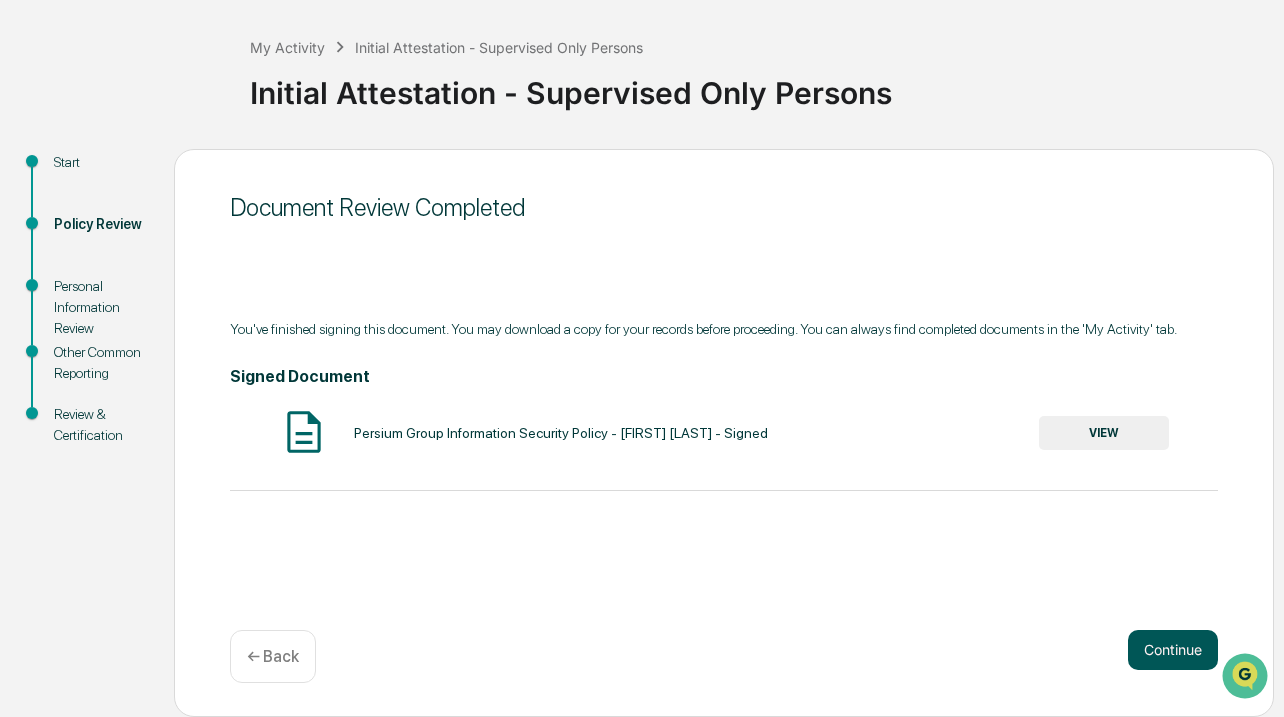 click on "Continue" at bounding box center (1173, 650) 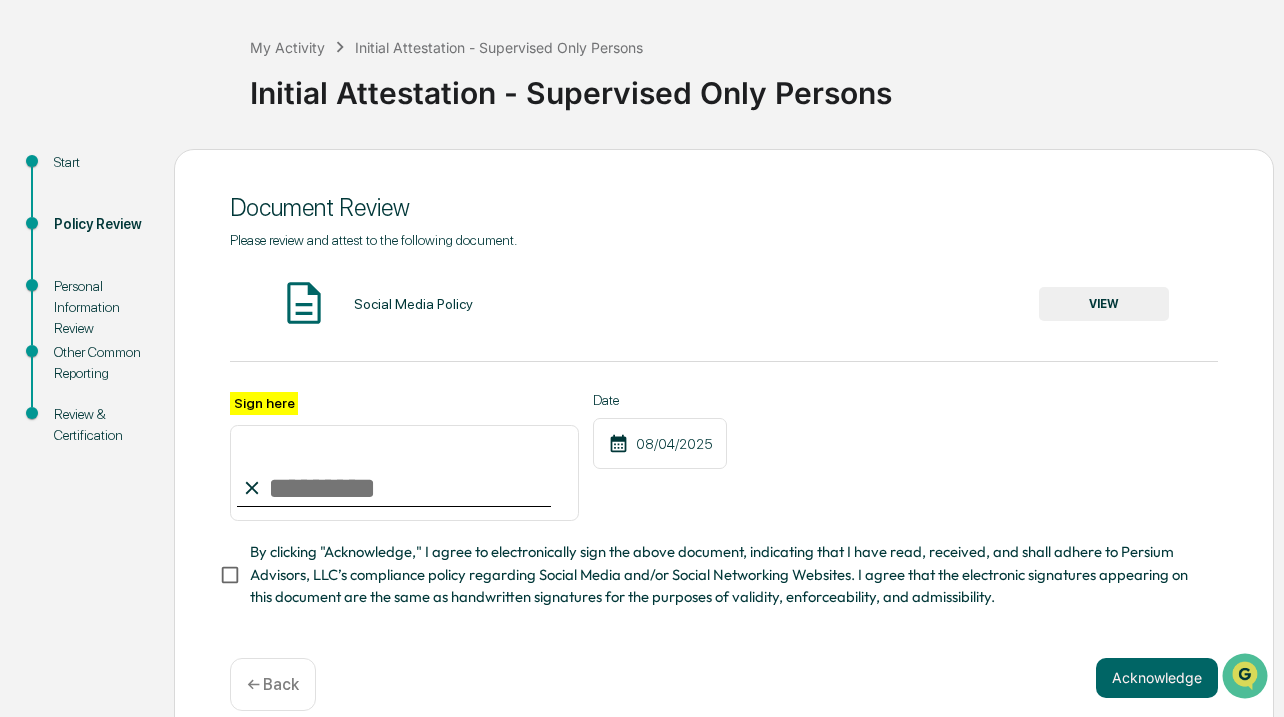 click on "Sign here" at bounding box center [404, 473] 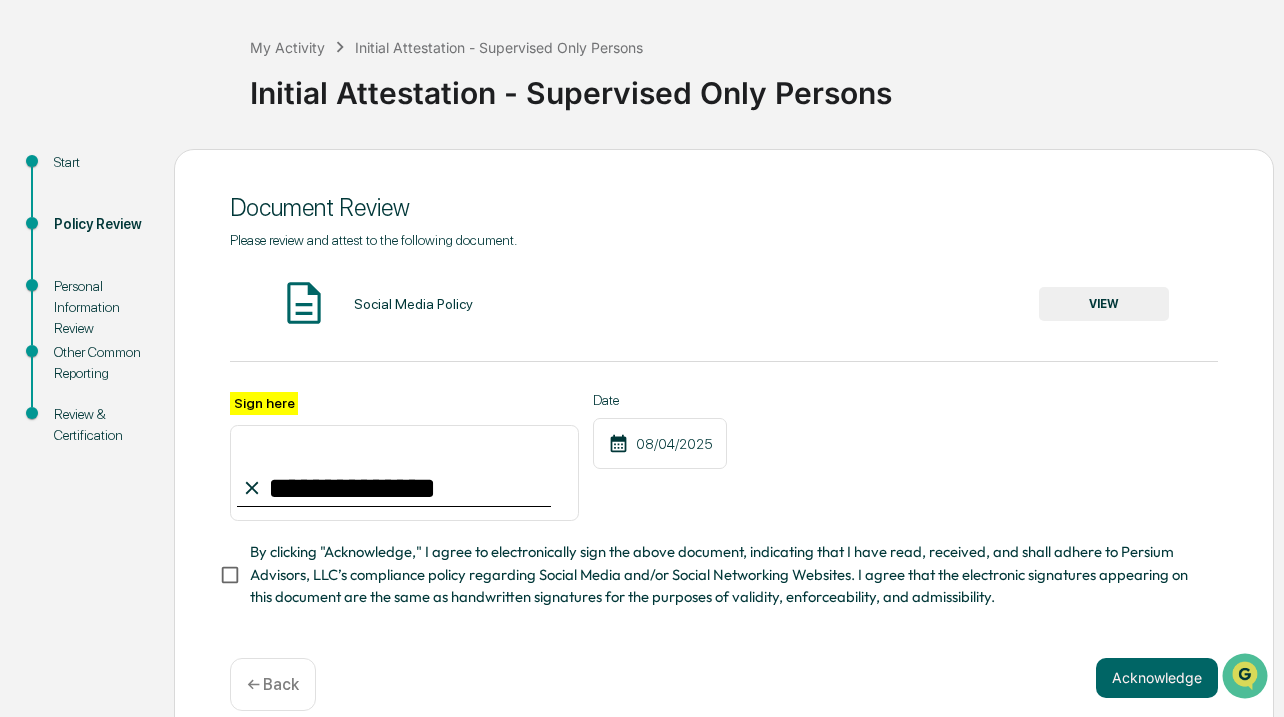 click on "By clicking "Acknowledge," I agree to electronically sign the above document, indicating that I have read, received, and shall adhere to Persium Advisors, LLC’s compliance policy regarding Social Media and/or Social Networking Websites. I agree that the electronic signatures appearing on this document are the same as handwritten signatures for the purposes of validity, enforceability, and admissibility." at bounding box center [726, 574] 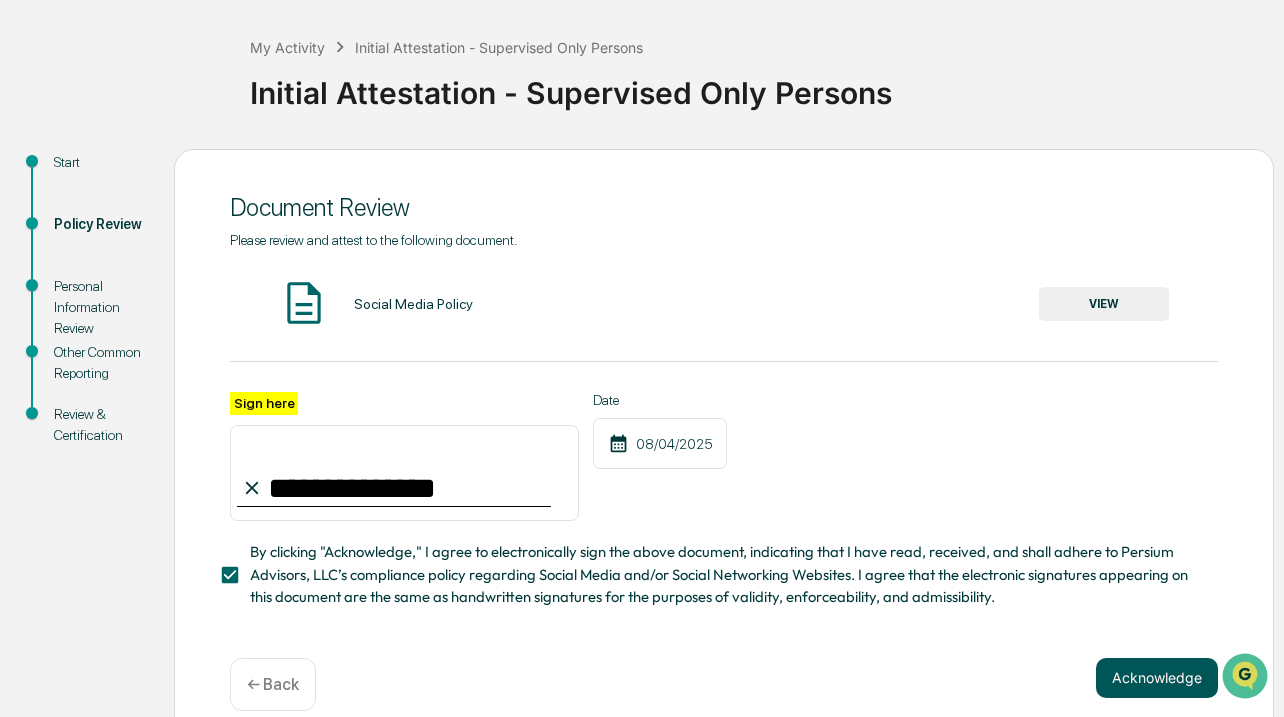 click on "Acknowledge" at bounding box center (1157, 678) 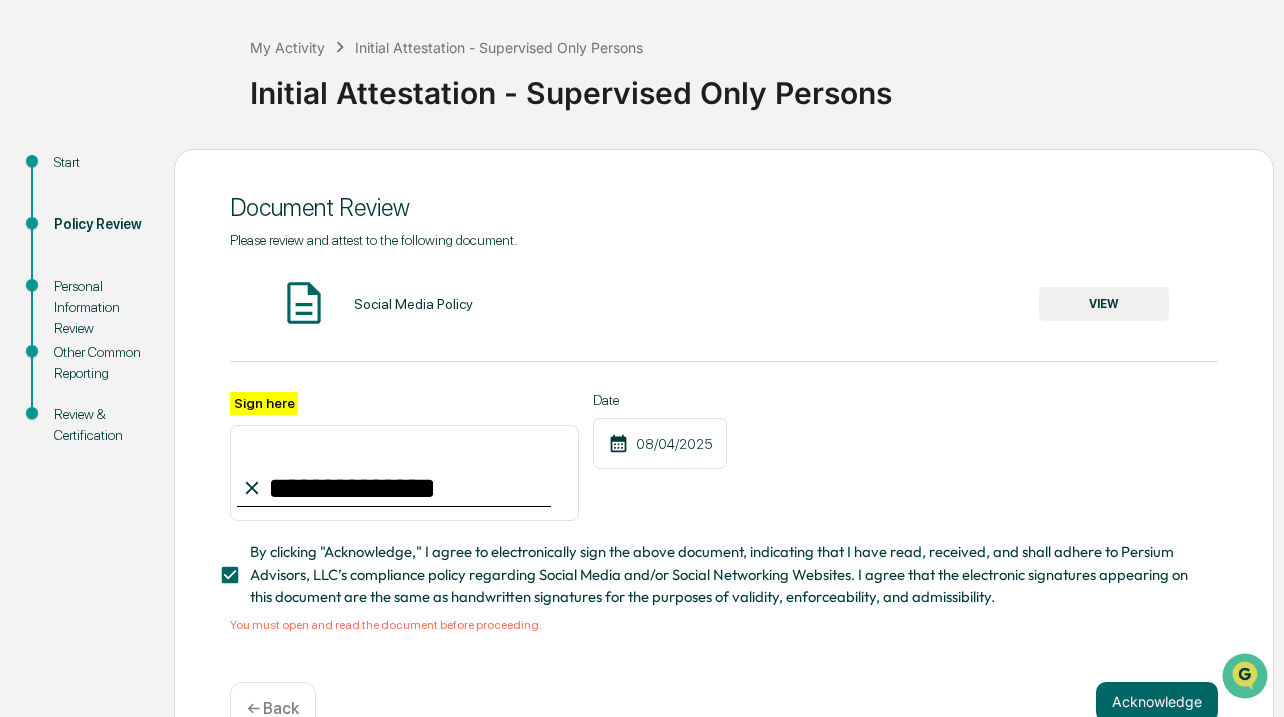 click on "Social Media Policy VIEW" at bounding box center [724, 304] 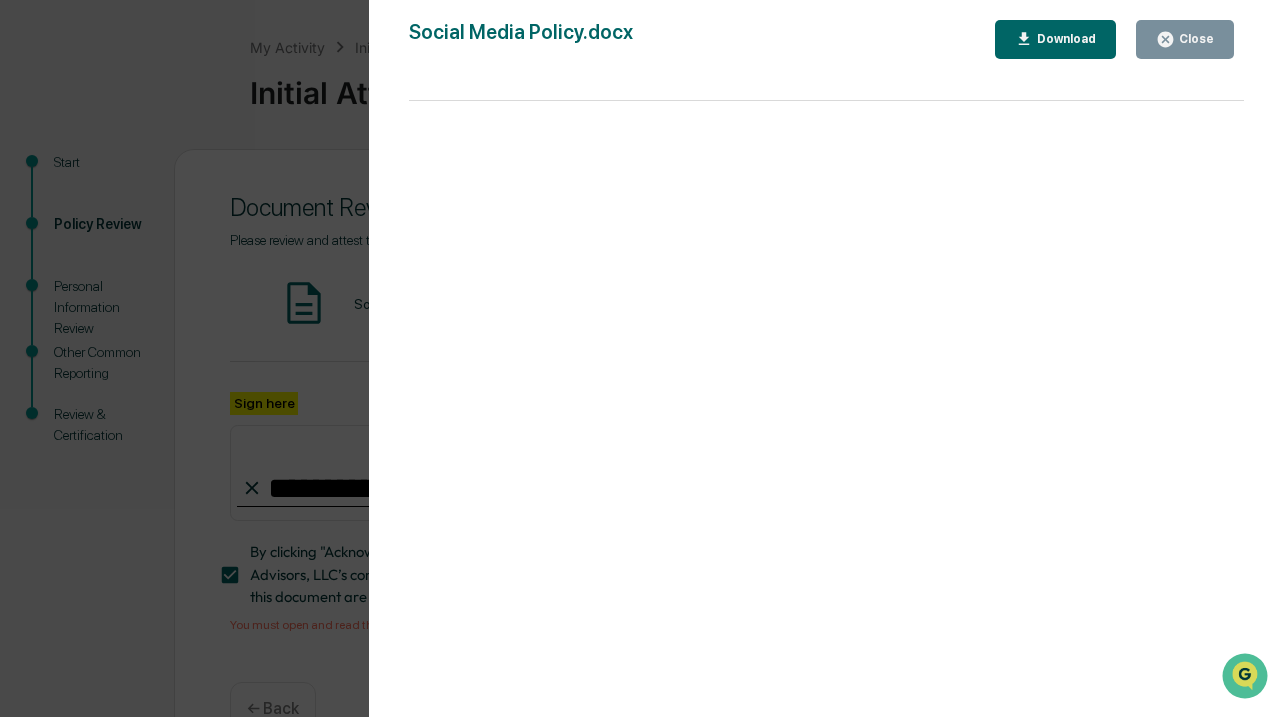 click 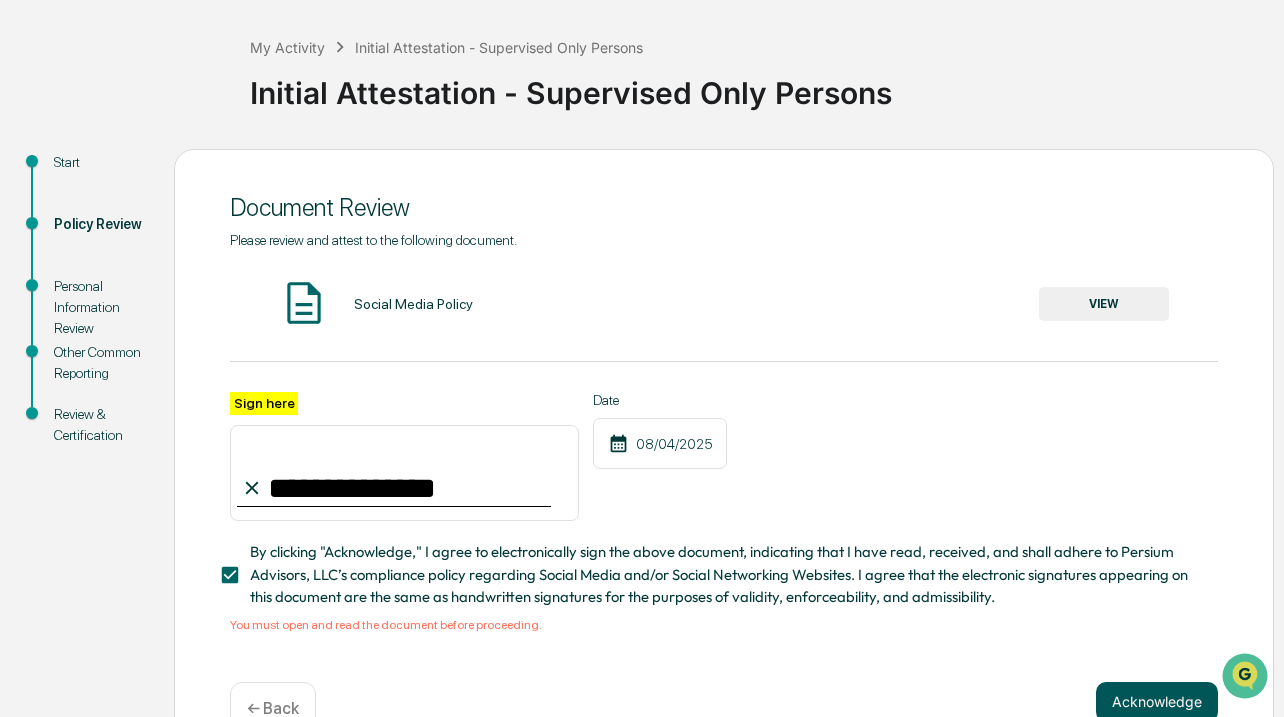 click on "Acknowledge" at bounding box center (1157, 702) 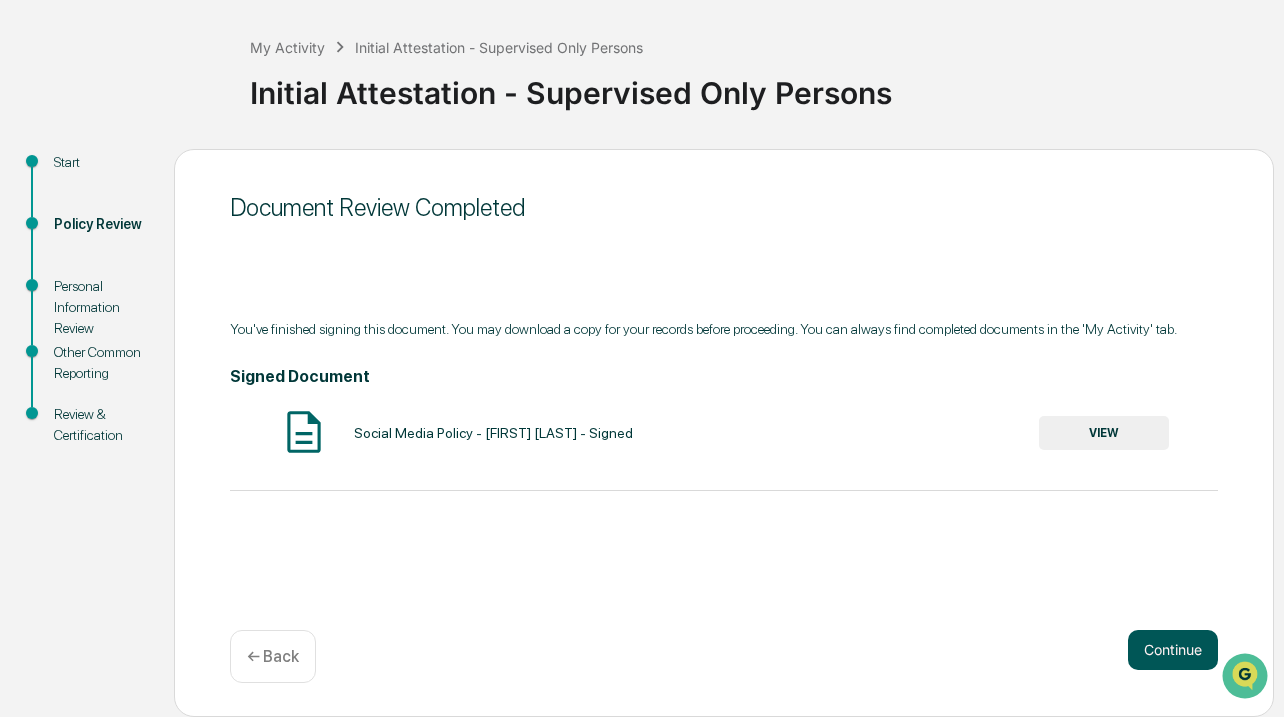 click on "Continue" at bounding box center [1173, 650] 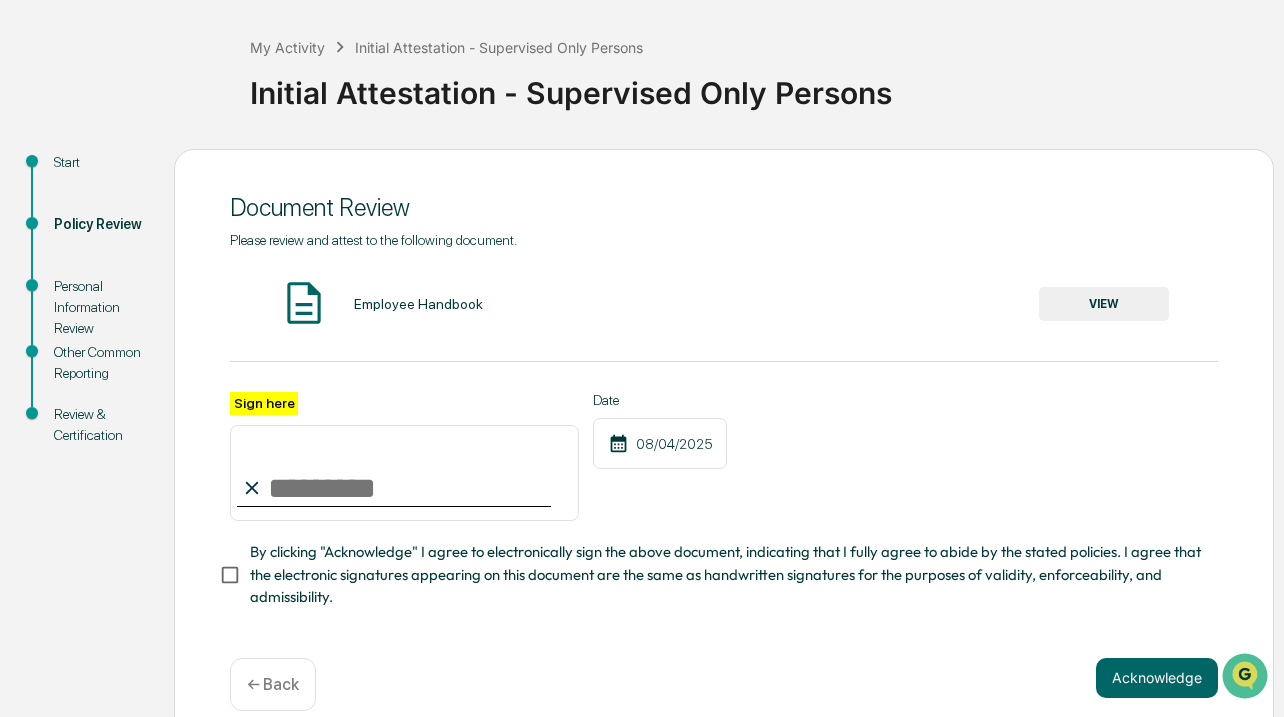 click on "VIEW" at bounding box center (1104, 304) 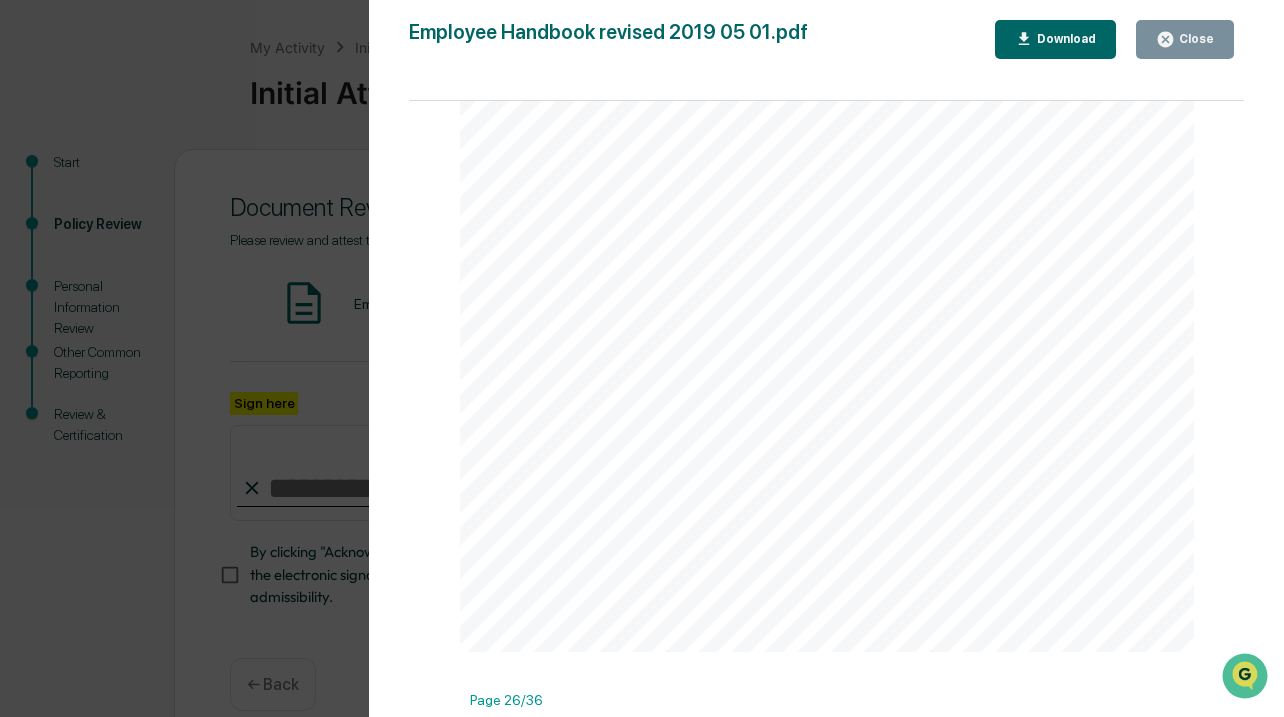 scroll, scrollTop: 25140, scrollLeft: 0, axis: vertical 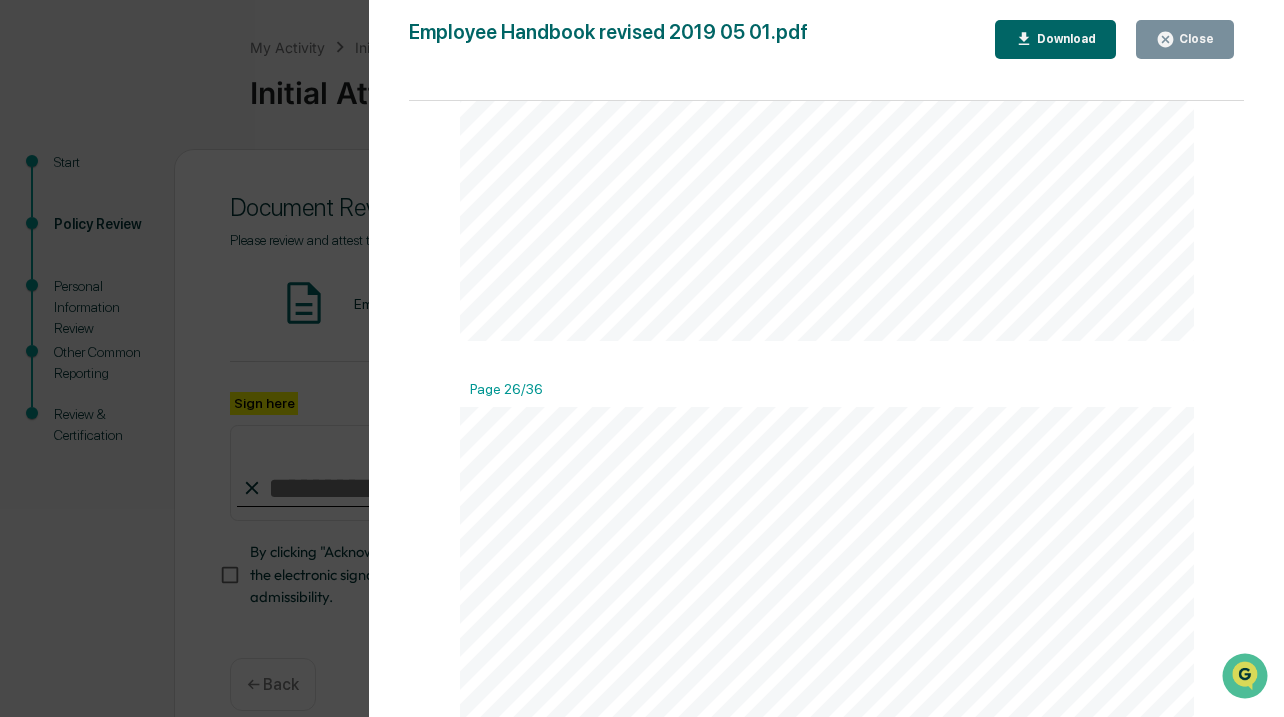 click on "Close" at bounding box center [1185, 39] 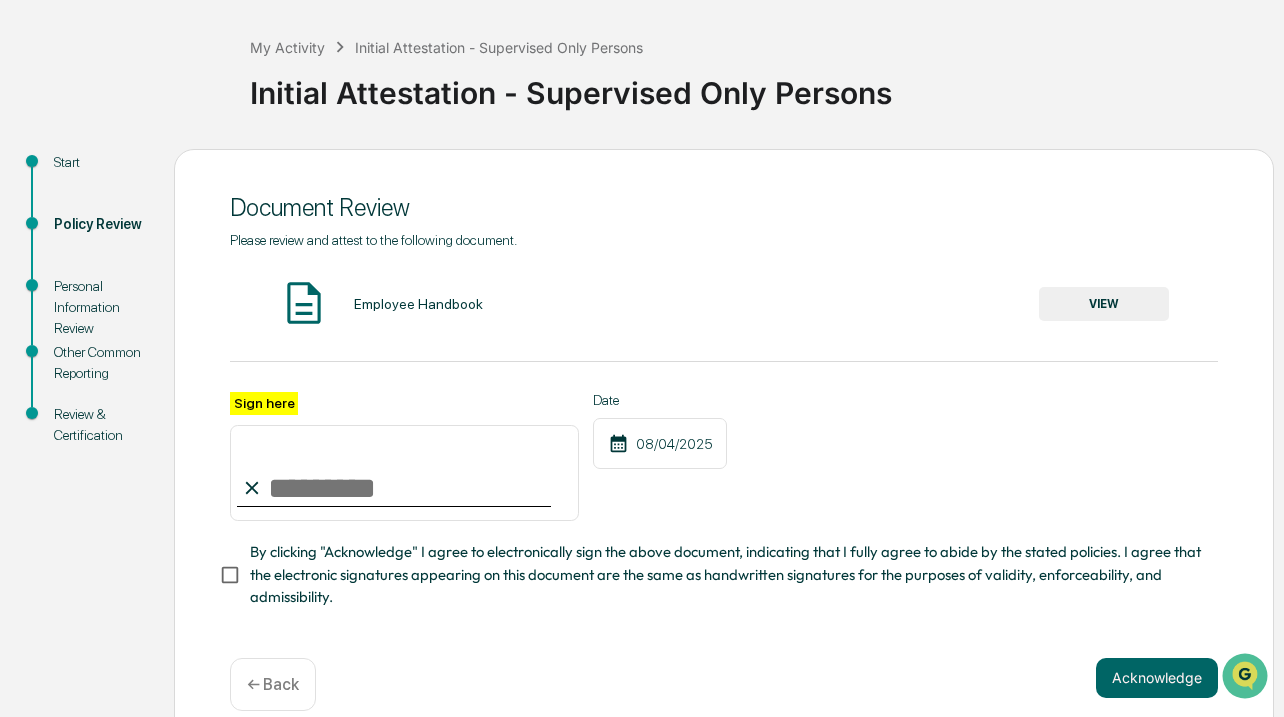 click on "Sign here" at bounding box center (404, 473) 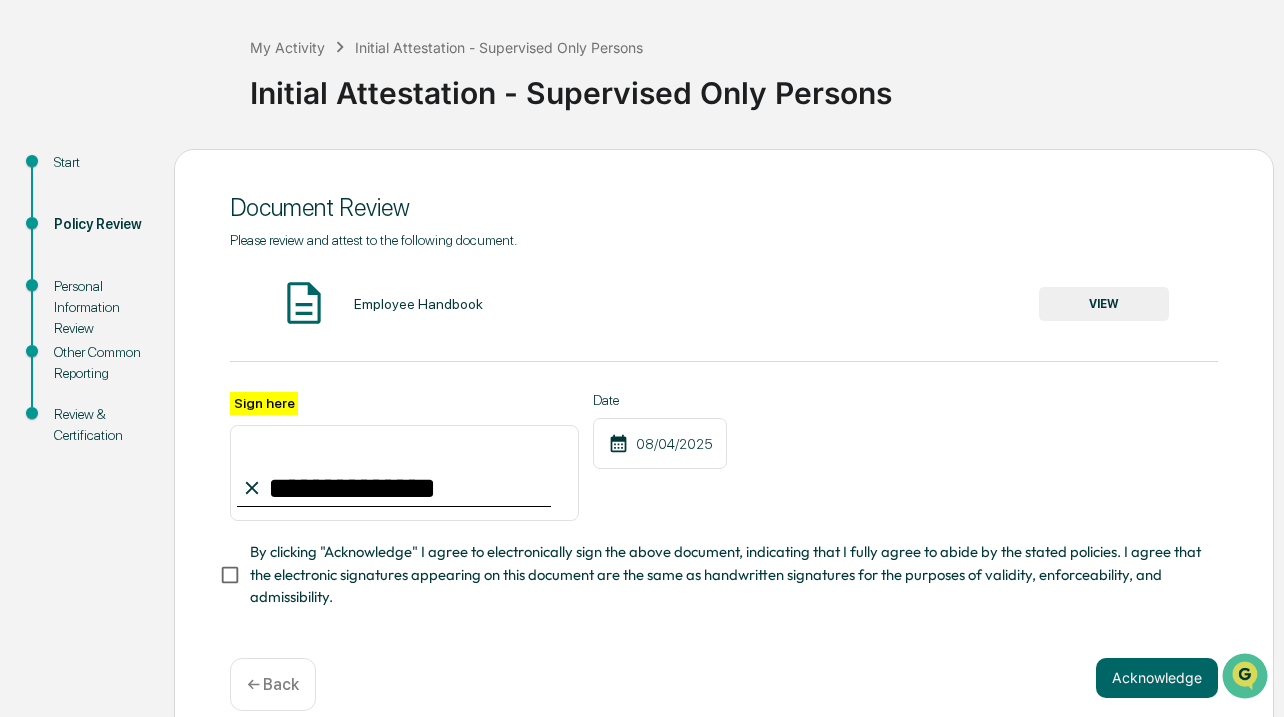 click on "By clicking "Acknowledge" I agree to electronically sign the above document, indicating that I fully agree to abide by the stated policies. I agree that the electronic signatures appearing on this document are the same as handwritten signatures for the purposes of validity, enforceability, and admissibility." at bounding box center [726, 574] 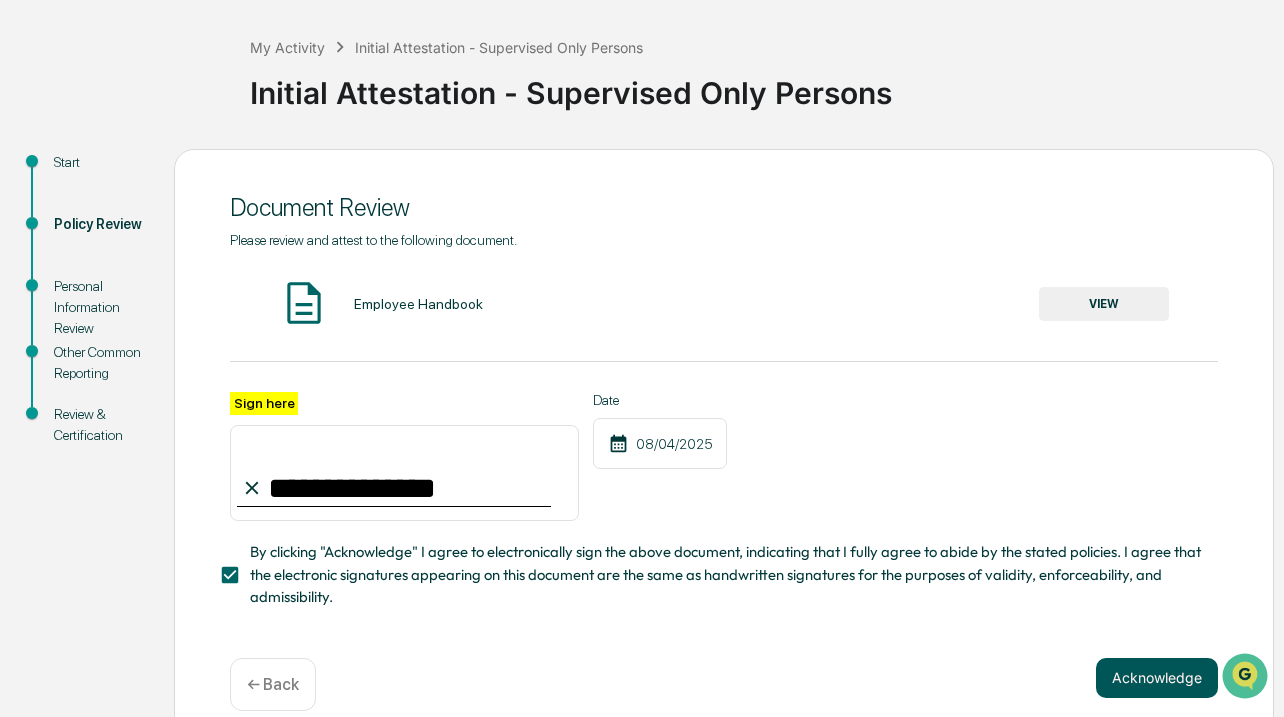 click on "Acknowledge" at bounding box center (1157, 678) 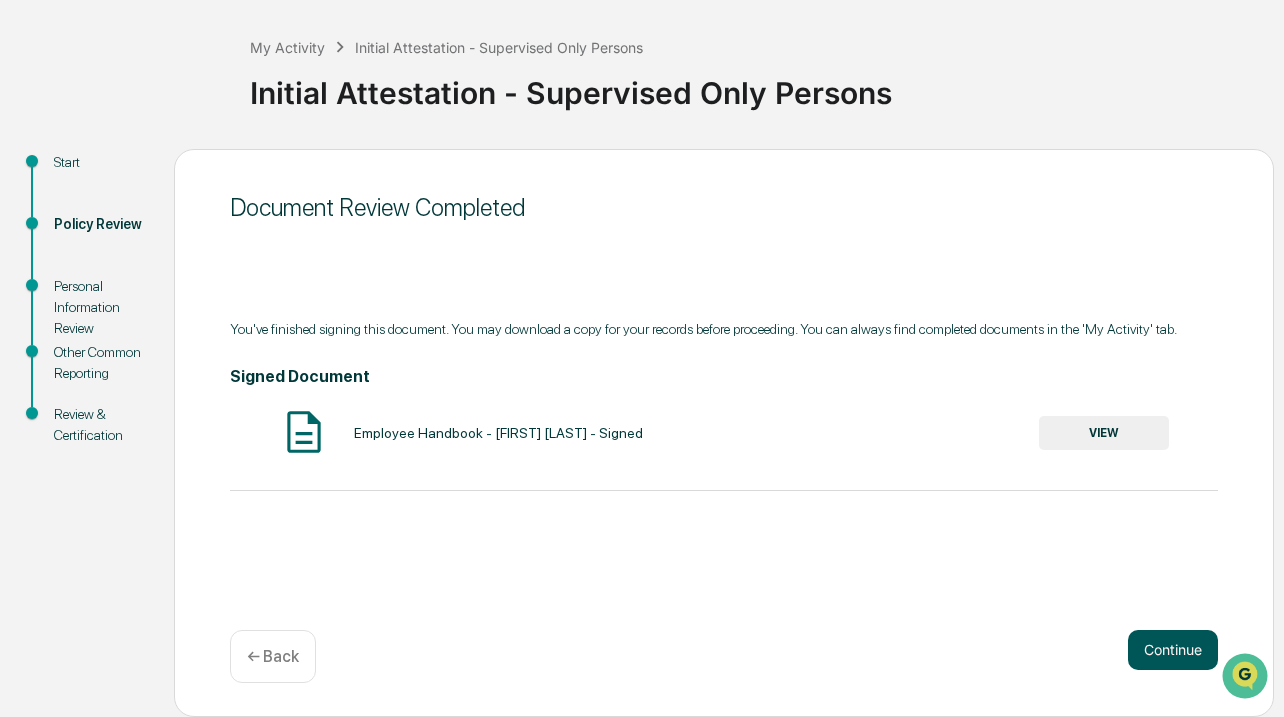 click on "Continue" at bounding box center (1173, 650) 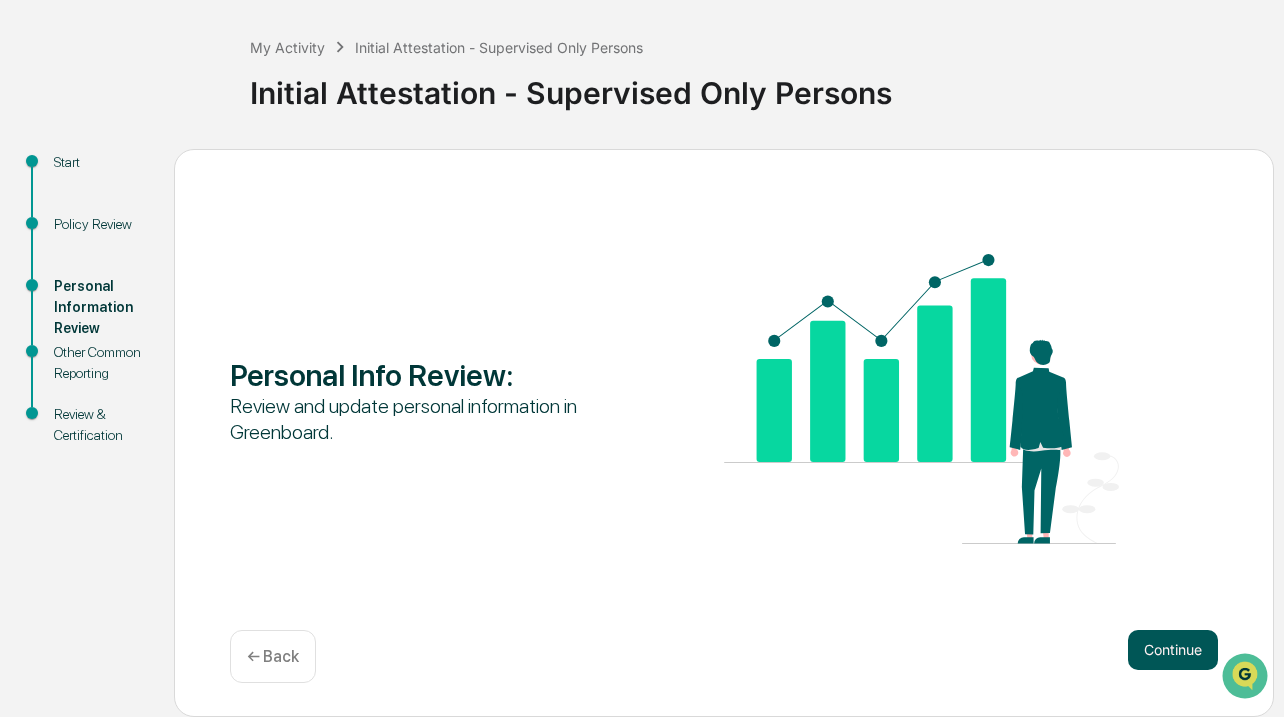 click on "Continue" at bounding box center (1173, 650) 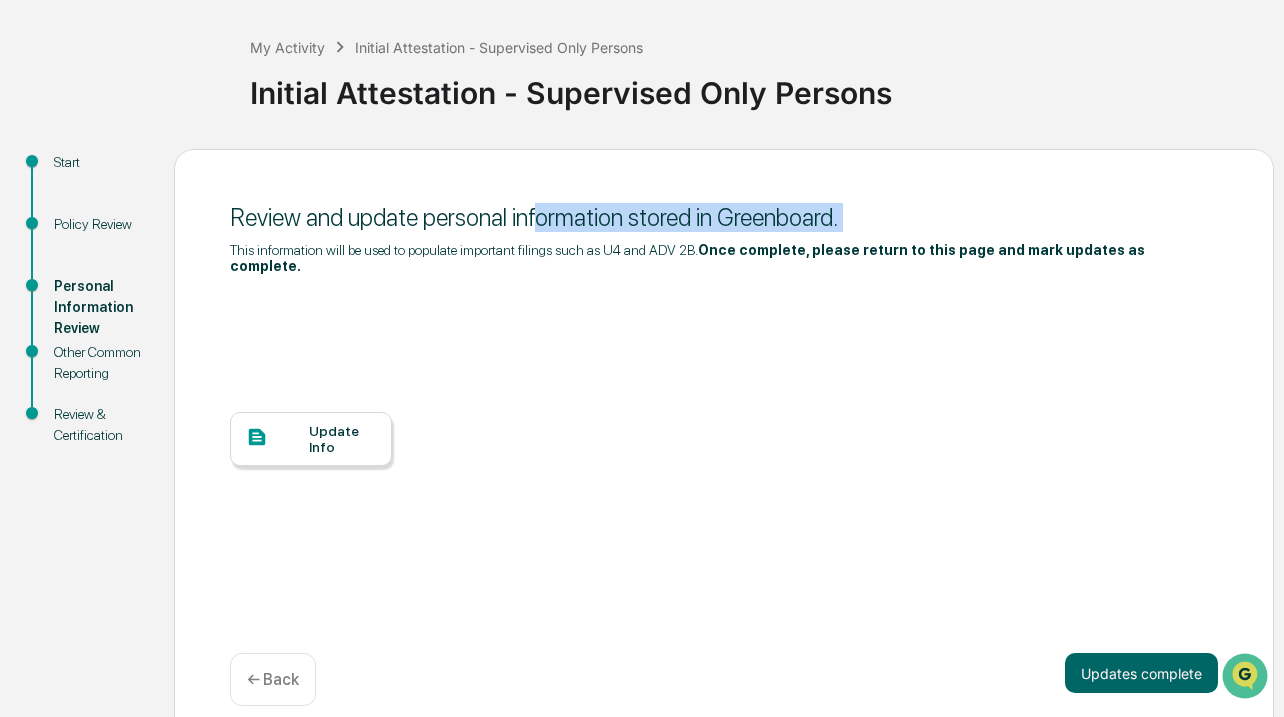 drag, startPoint x: 542, startPoint y: 206, endPoint x: 662, endPoint y: 234, distance: 123.22337 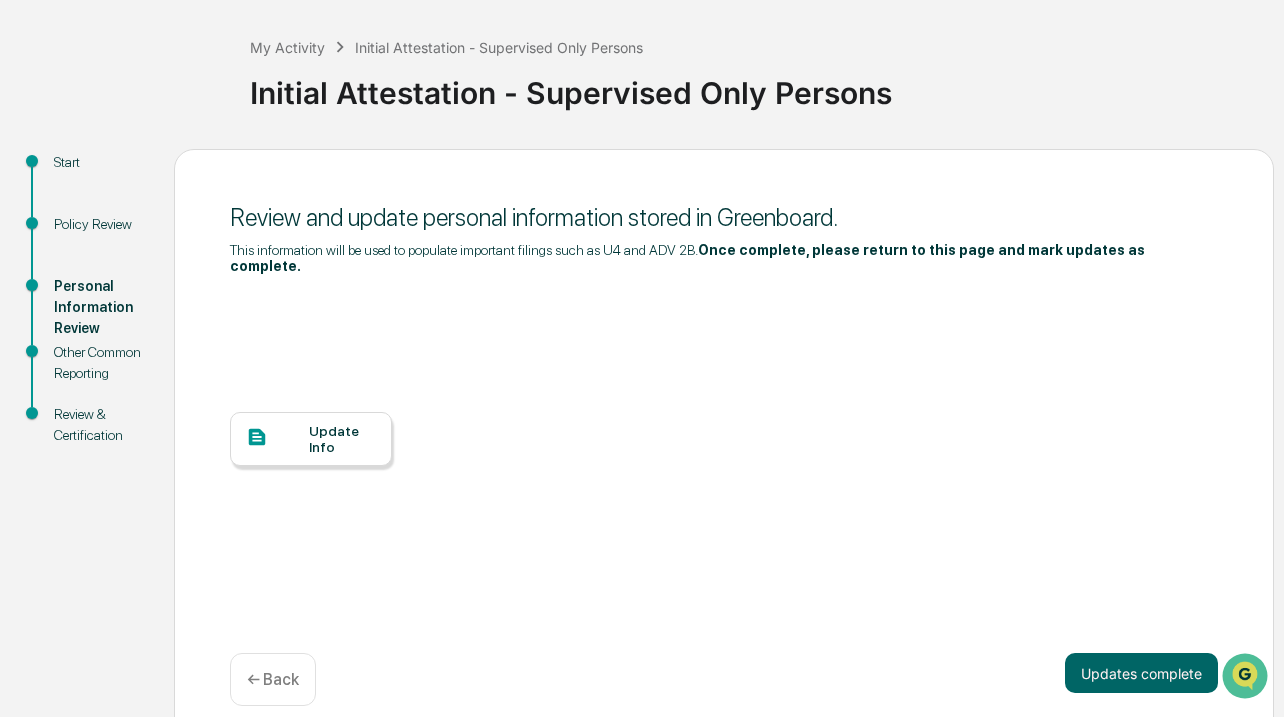 click on "Update Info" at bounding box center [311, 439] 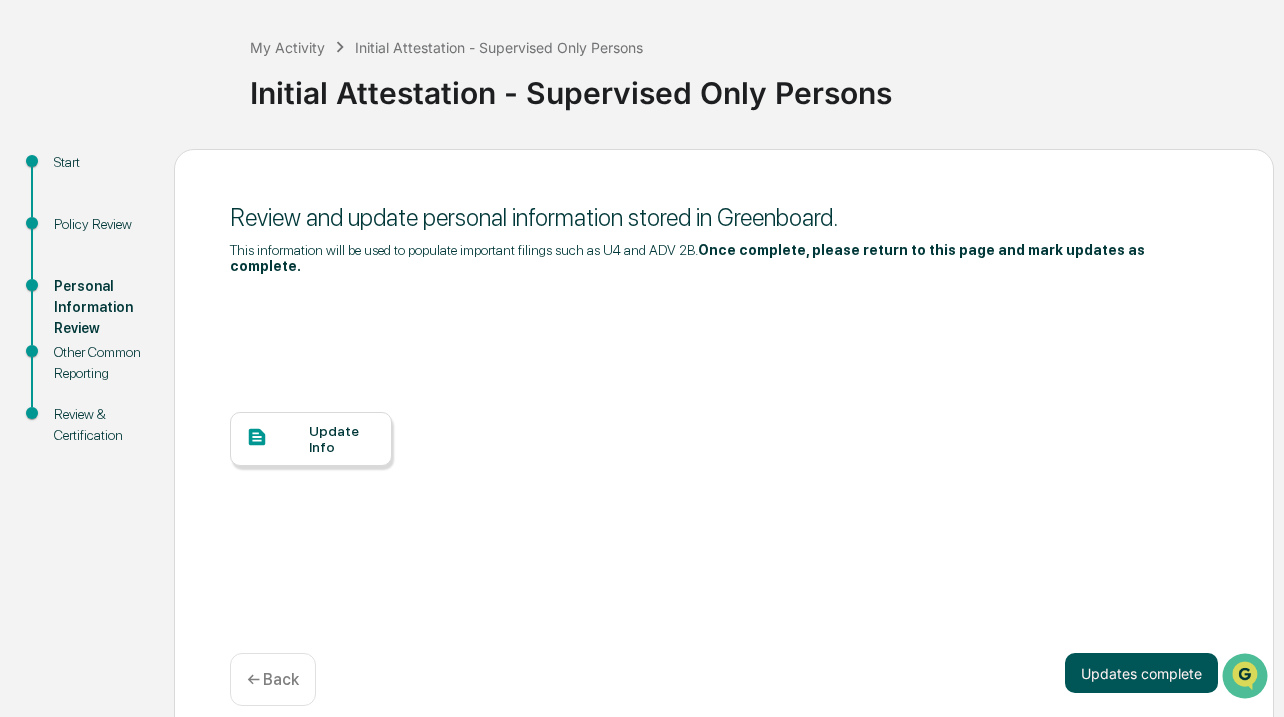 click on "Updates complete" at bounding box center [1141, 673] 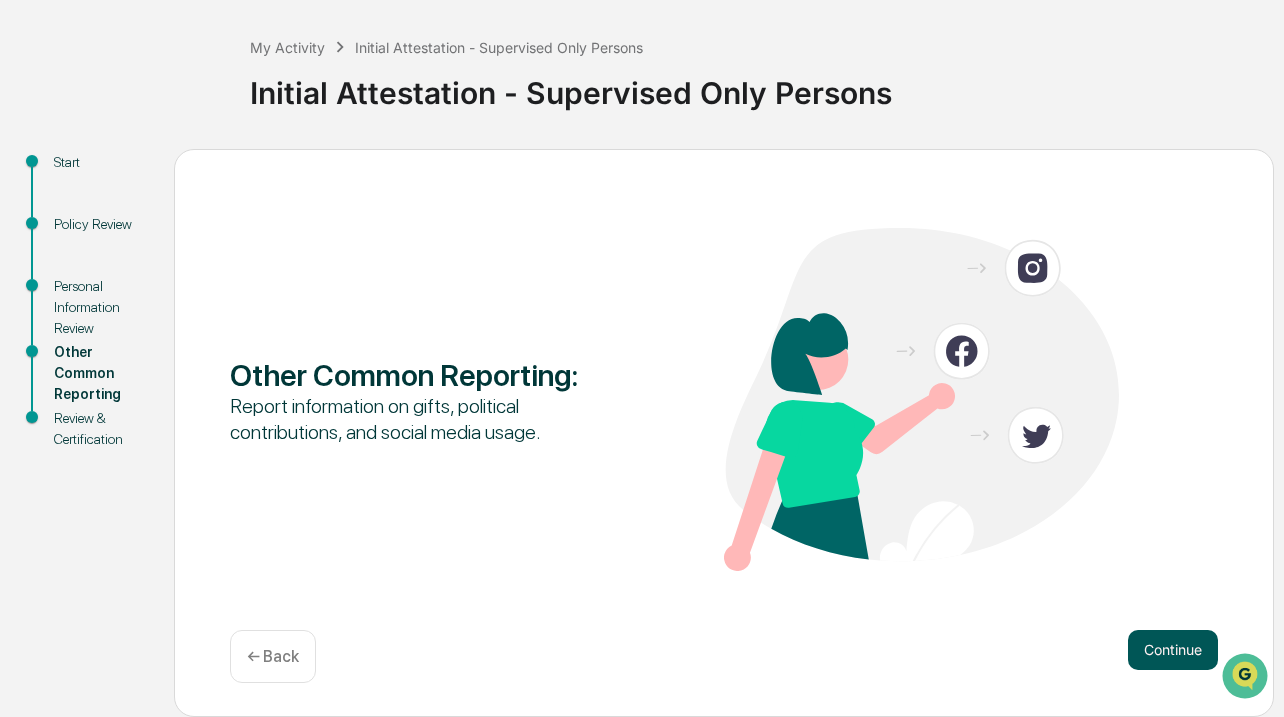 click on "Continue" at bounding box center (1173, 650) 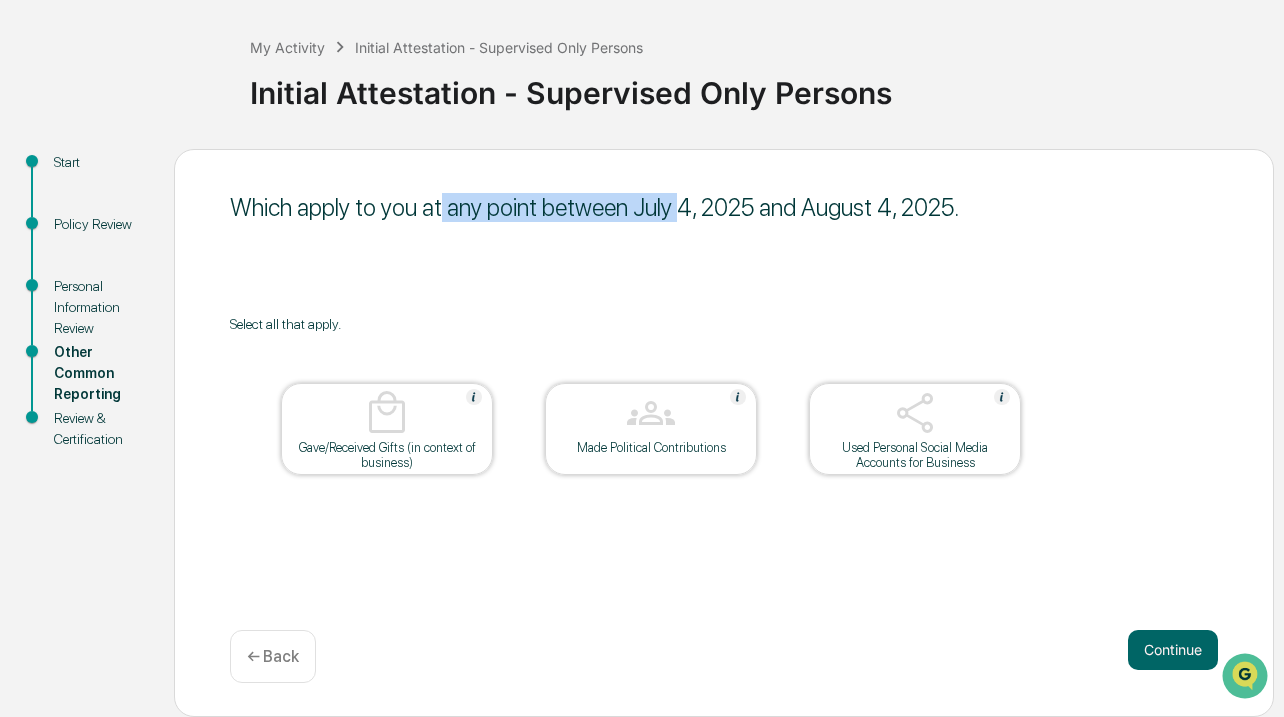 drag, startPoint x: 449, startPoint y: 203, endPoint x: 697, endPoint y: 213, distance: 248.20154 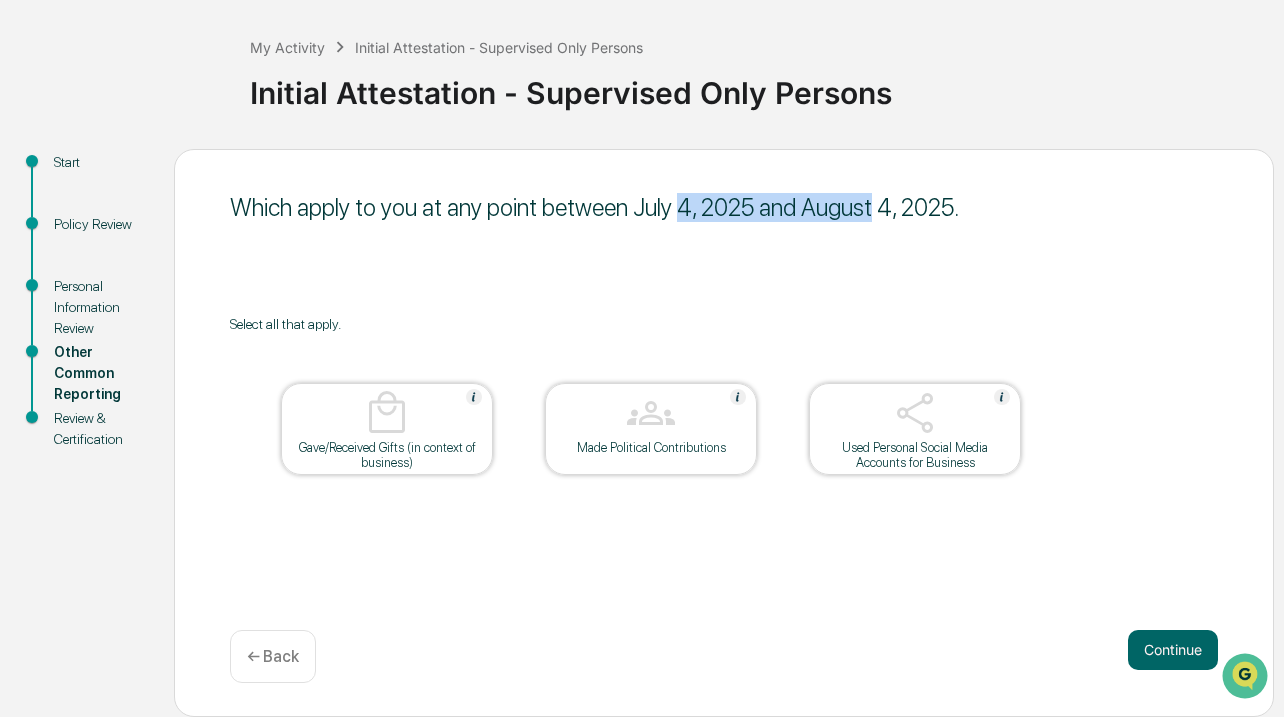 drag, startPoint x: 697, startPoint y: 213, endPoint x: 845, endPoint y: 218, distance: 148.08444 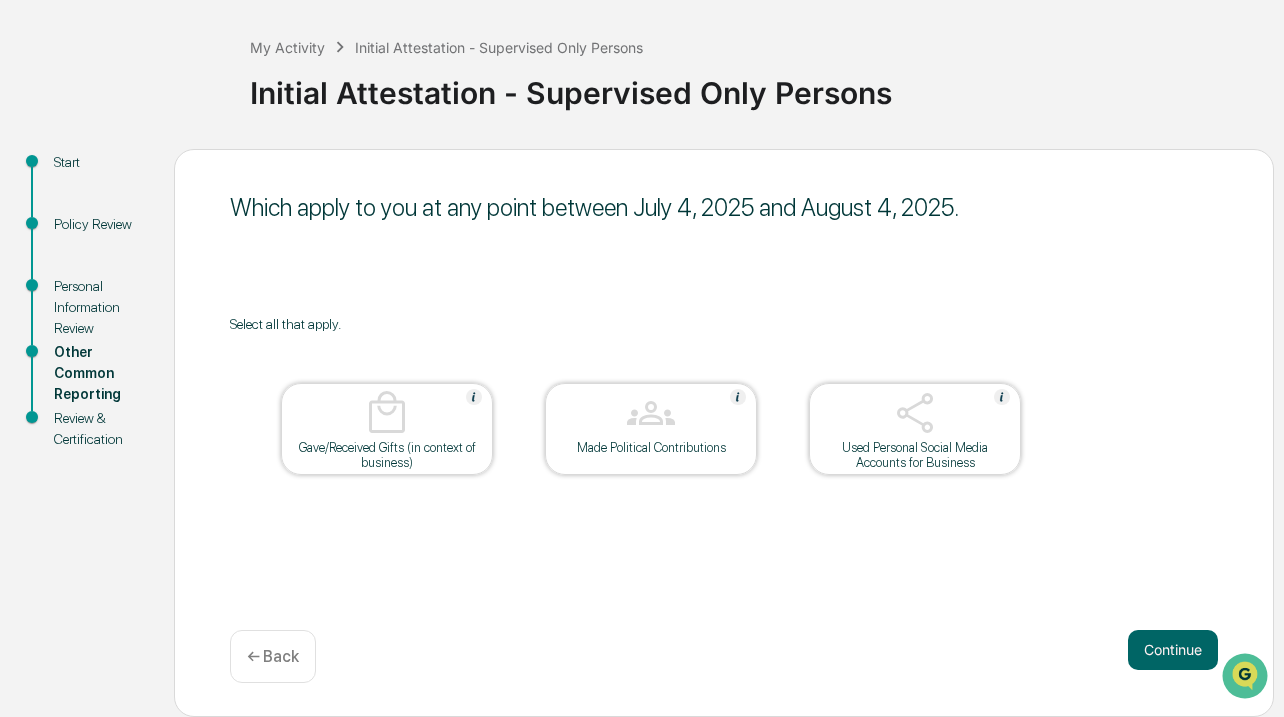 click on "Gave/Received Gifts (in context of business)" at bounding box center (387, 455) 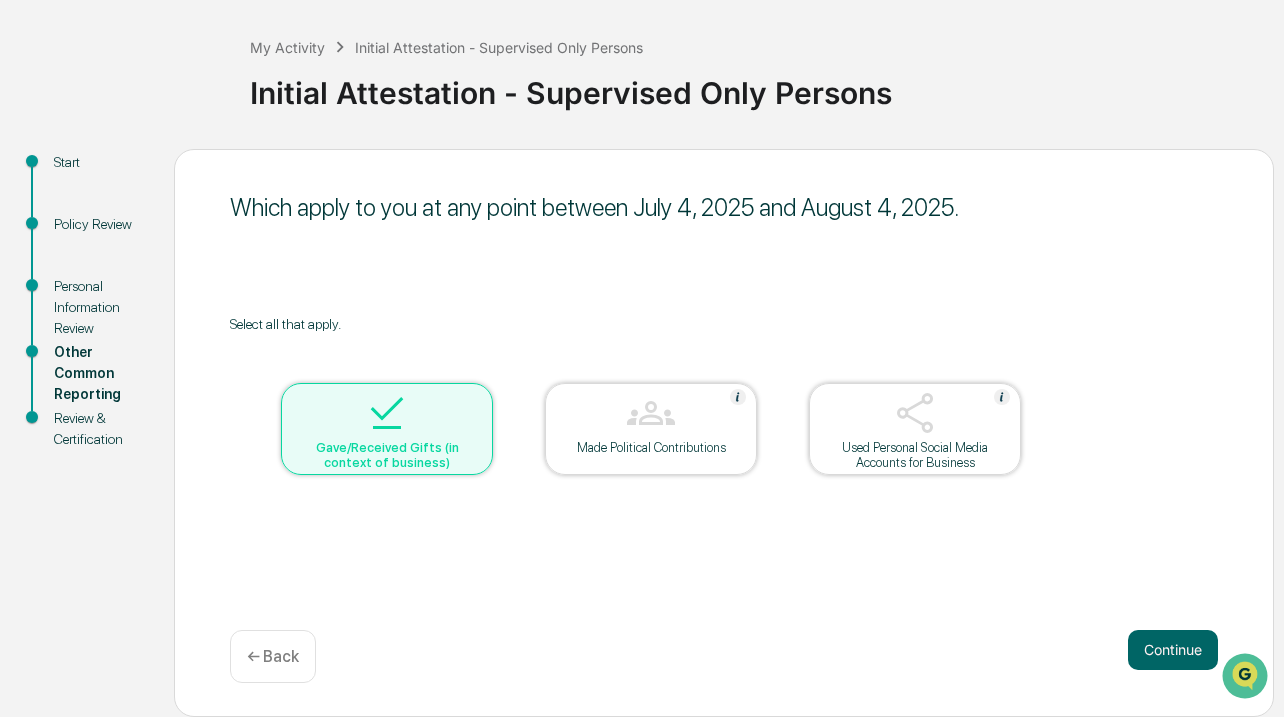 click on "Used Personal Social Media Accounts for Business" at bounding box center (915, 455) 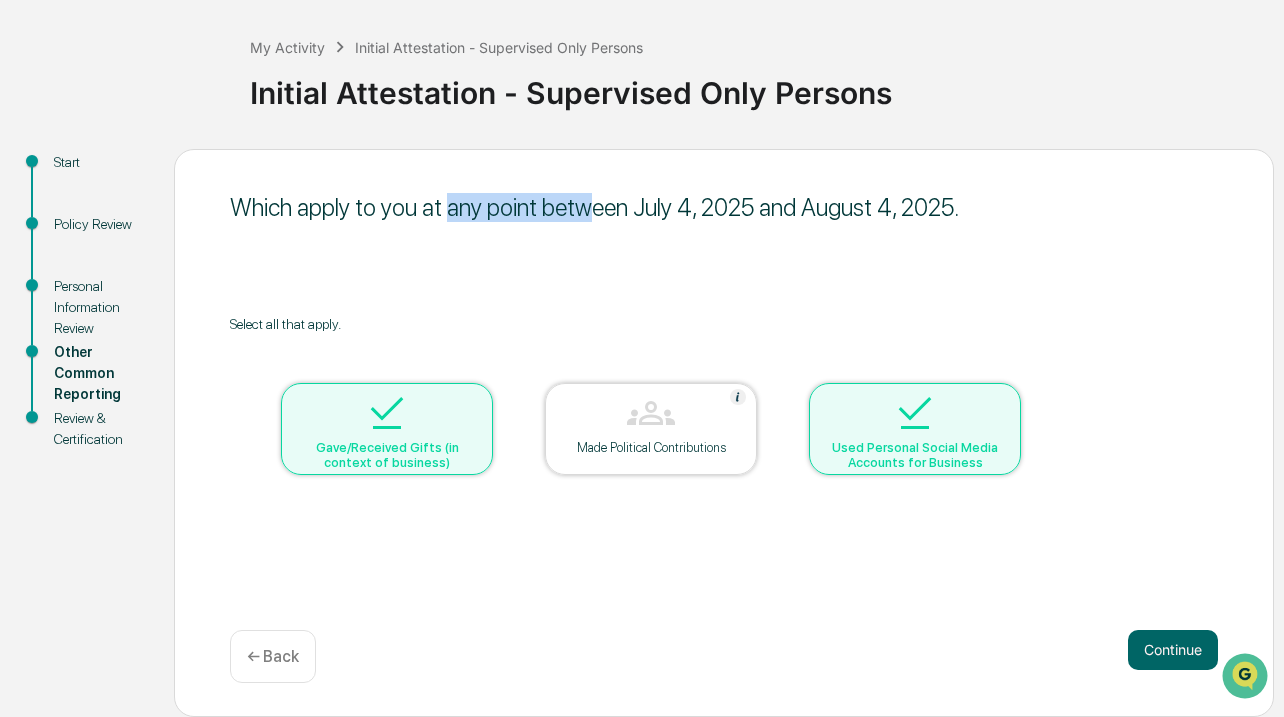 drag, startPoint x: 457, startPoint y: 216, endPoint x: 604, endPoint y: 217, distance: 147.0034 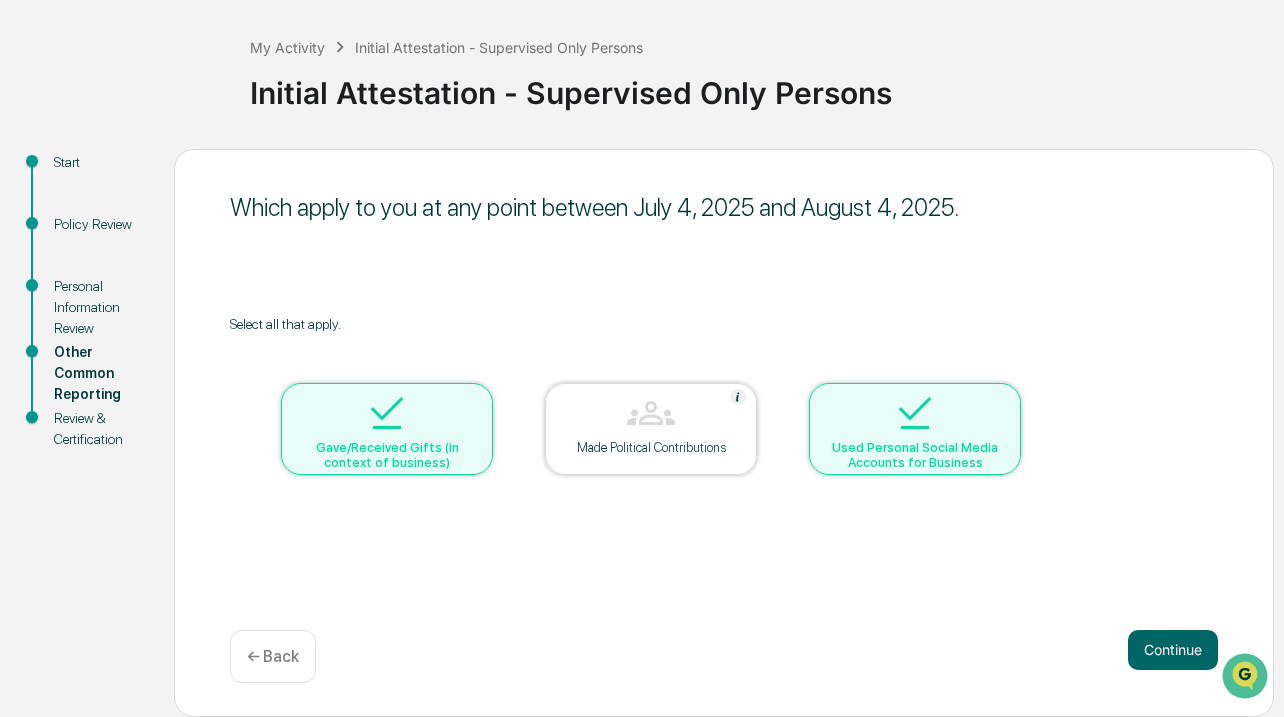 click at bounding box center [387, 414] 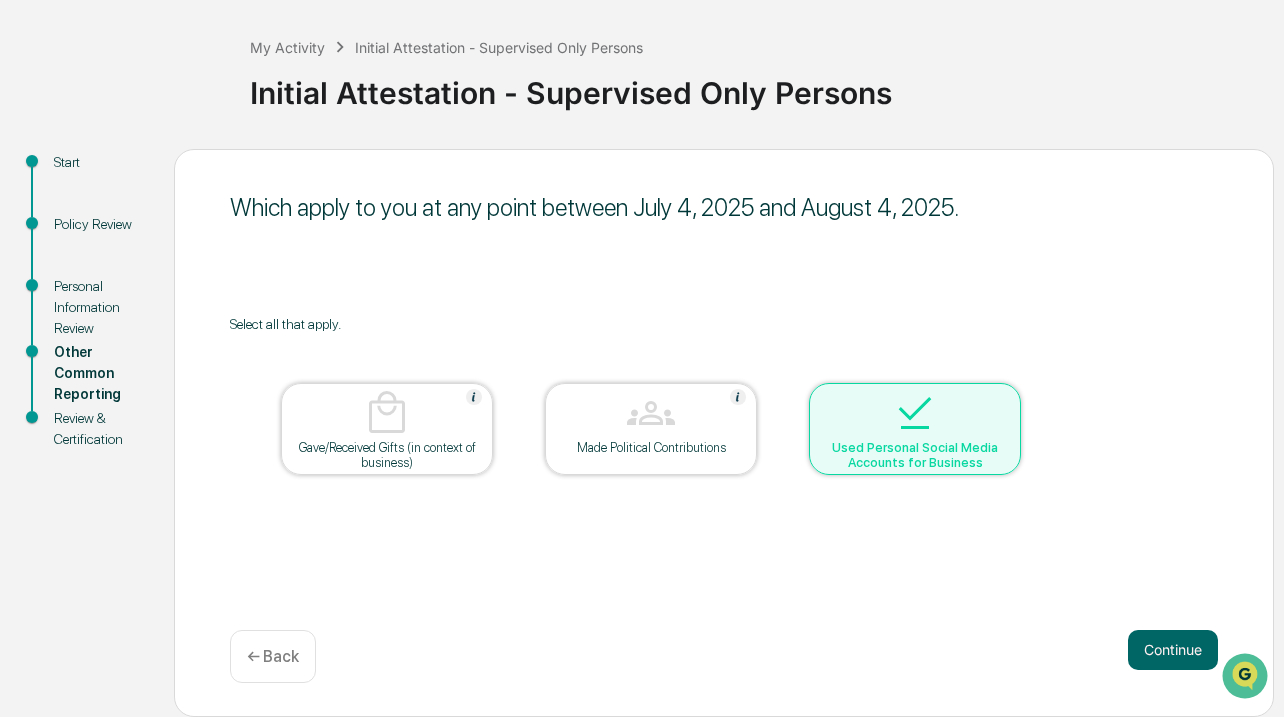 click on "Used Personal Social Media Accounts for Business" at bounding box center (915, 455) 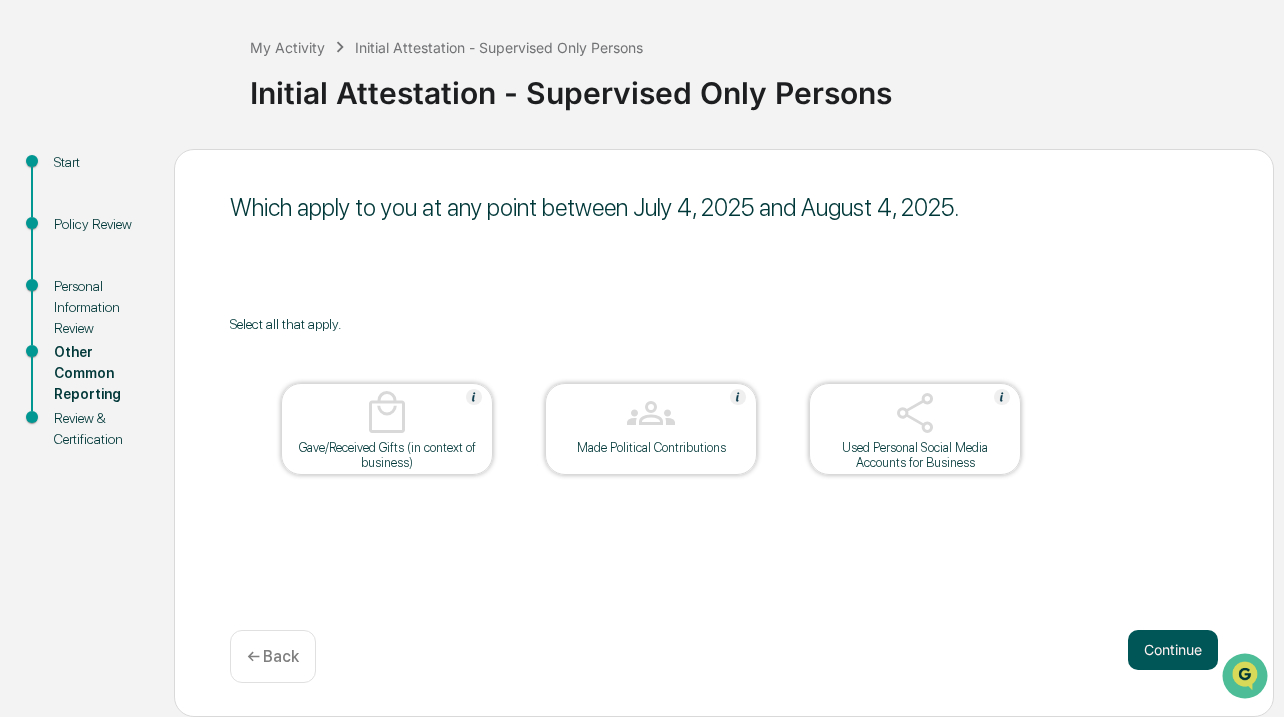 click on "Continue" at bounding box center (1173, 650) 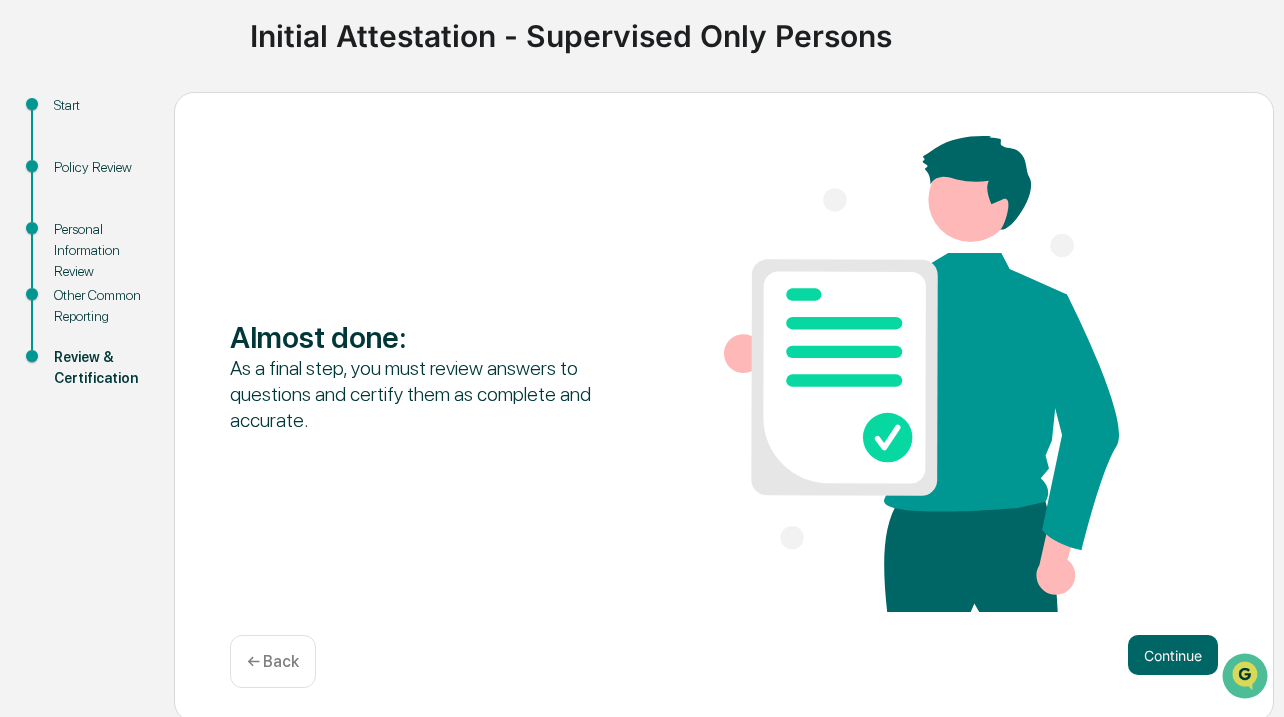scroll, scrollTop: 152, scrollLeft: 0, axis: vertical 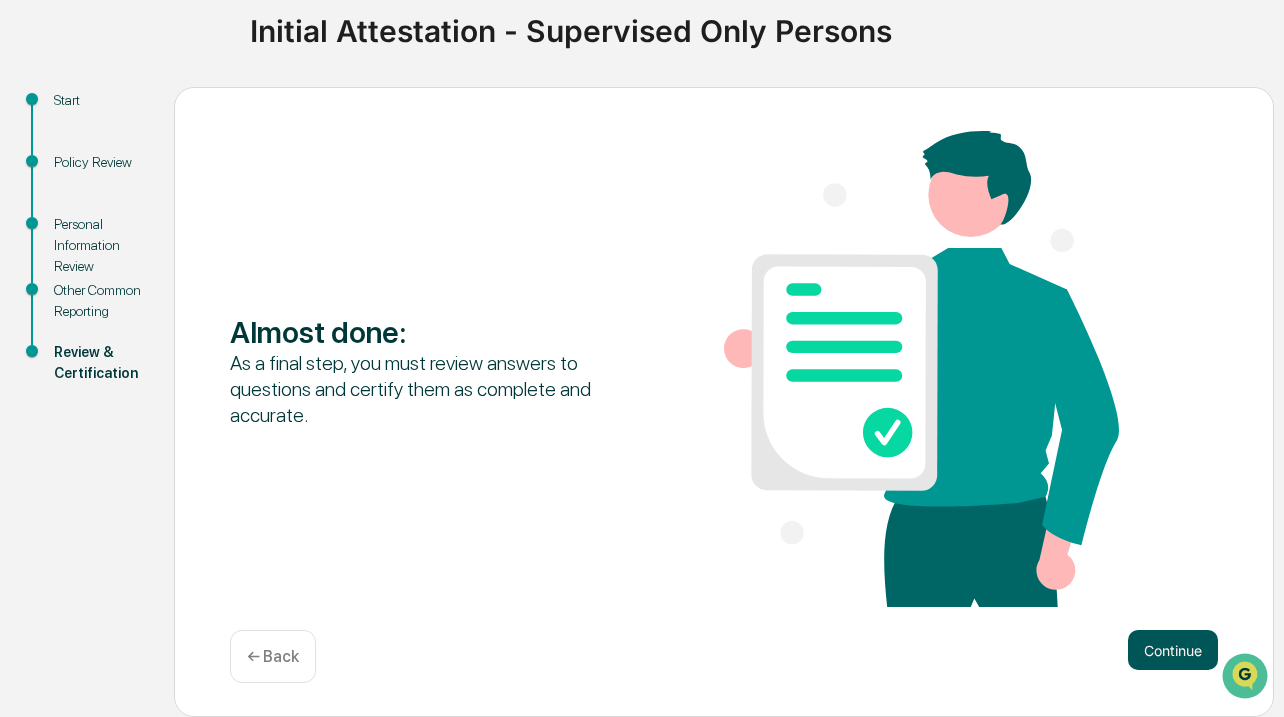 click on "Continue" at bounding box center [1173, 650] 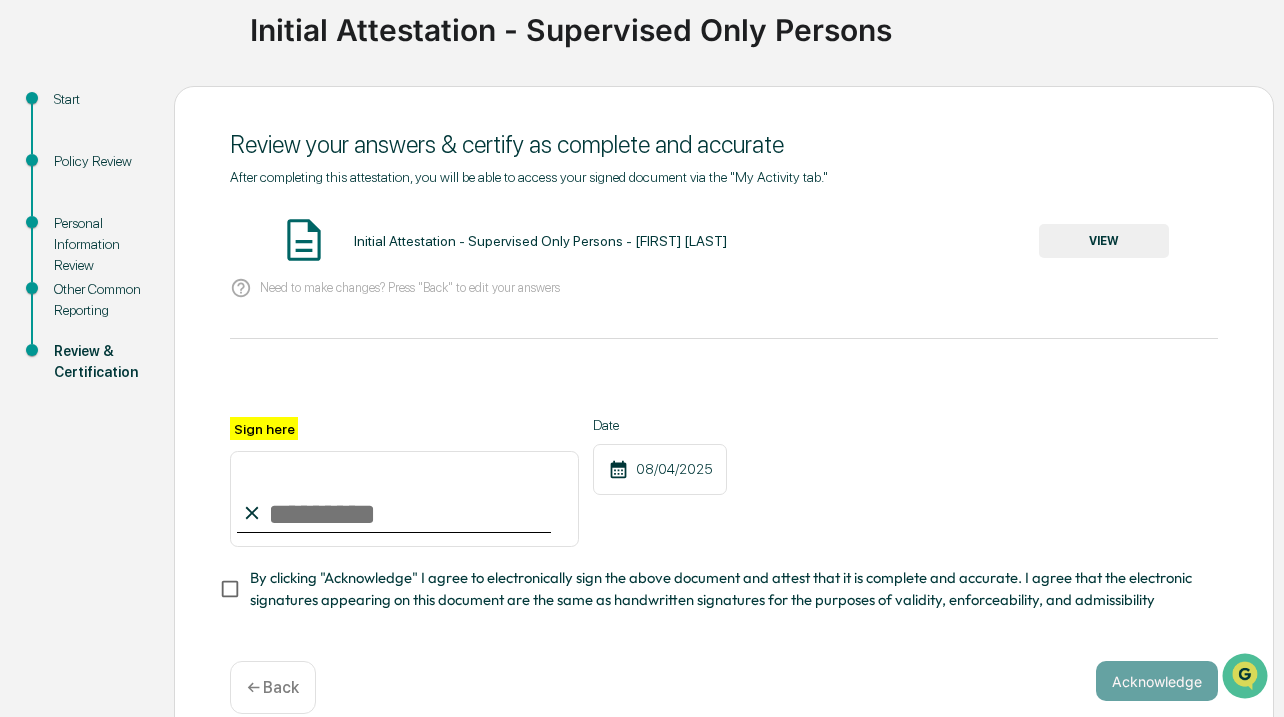 click on "VIEW" at bounding box center [1104, 241] 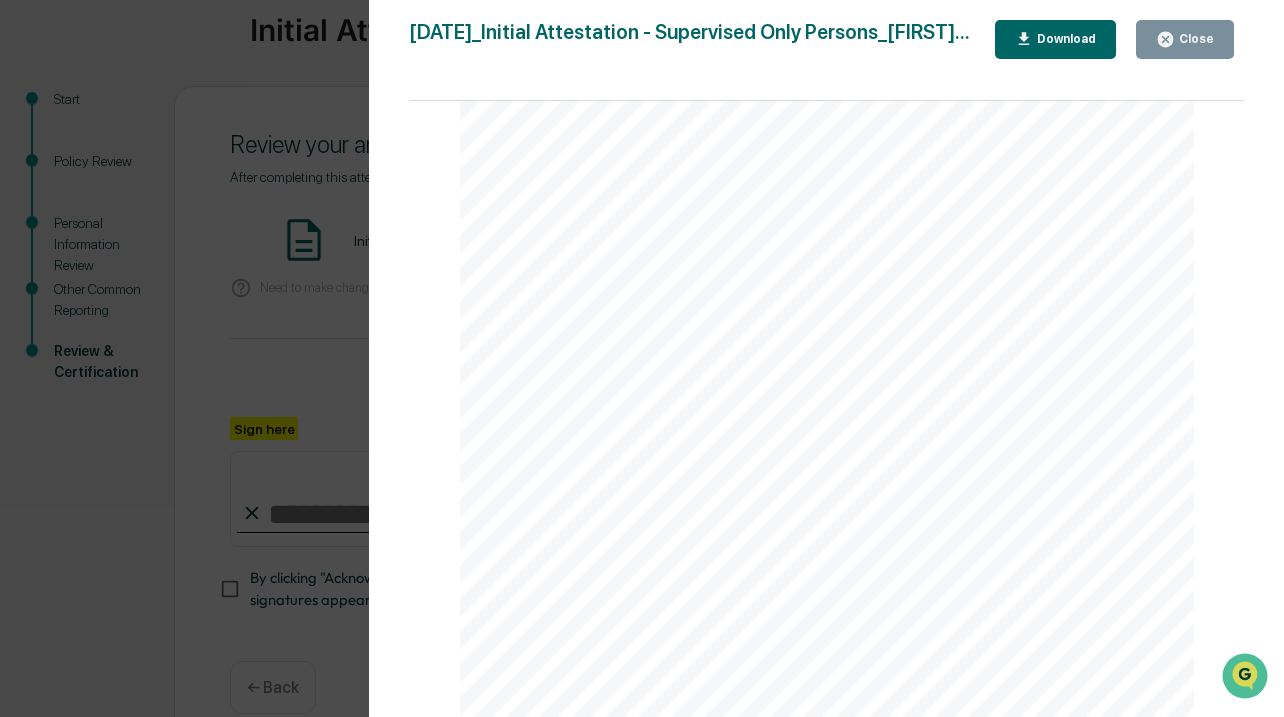 scroll, scrollTop: 1572, scrollLeft: 0, axis: vertical 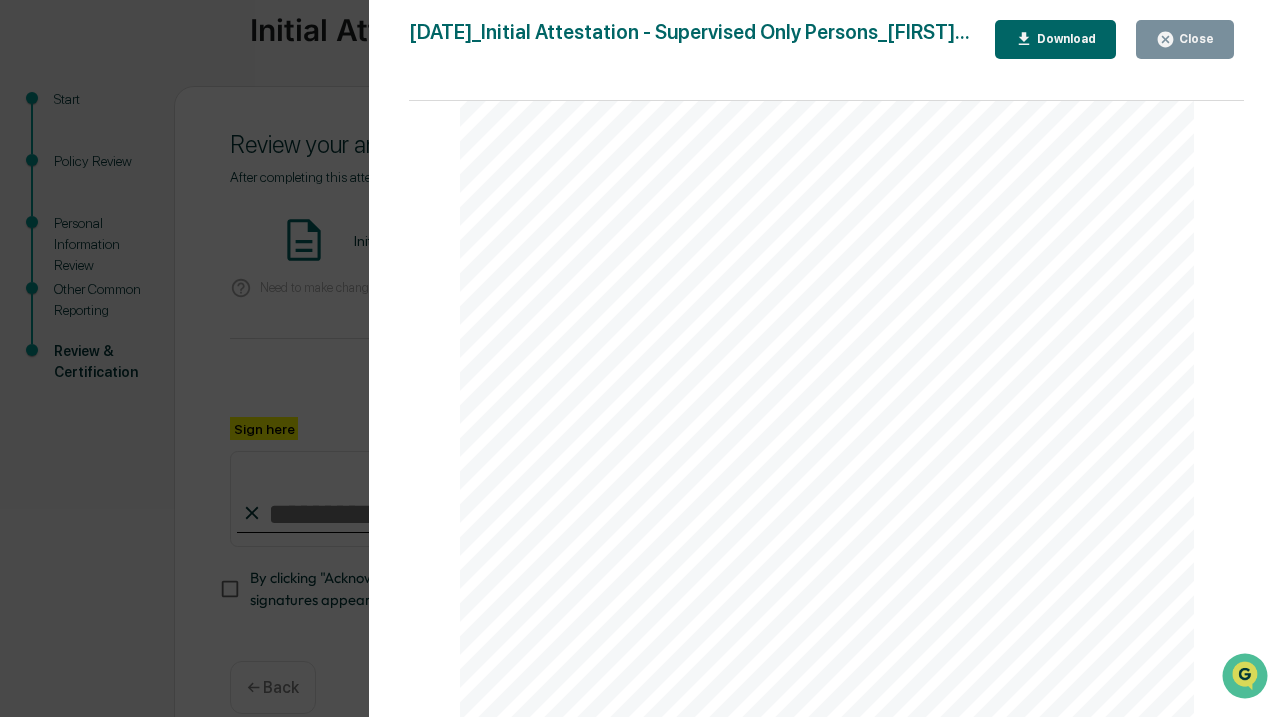 click on "Close" at bounding box center [1185, 39] 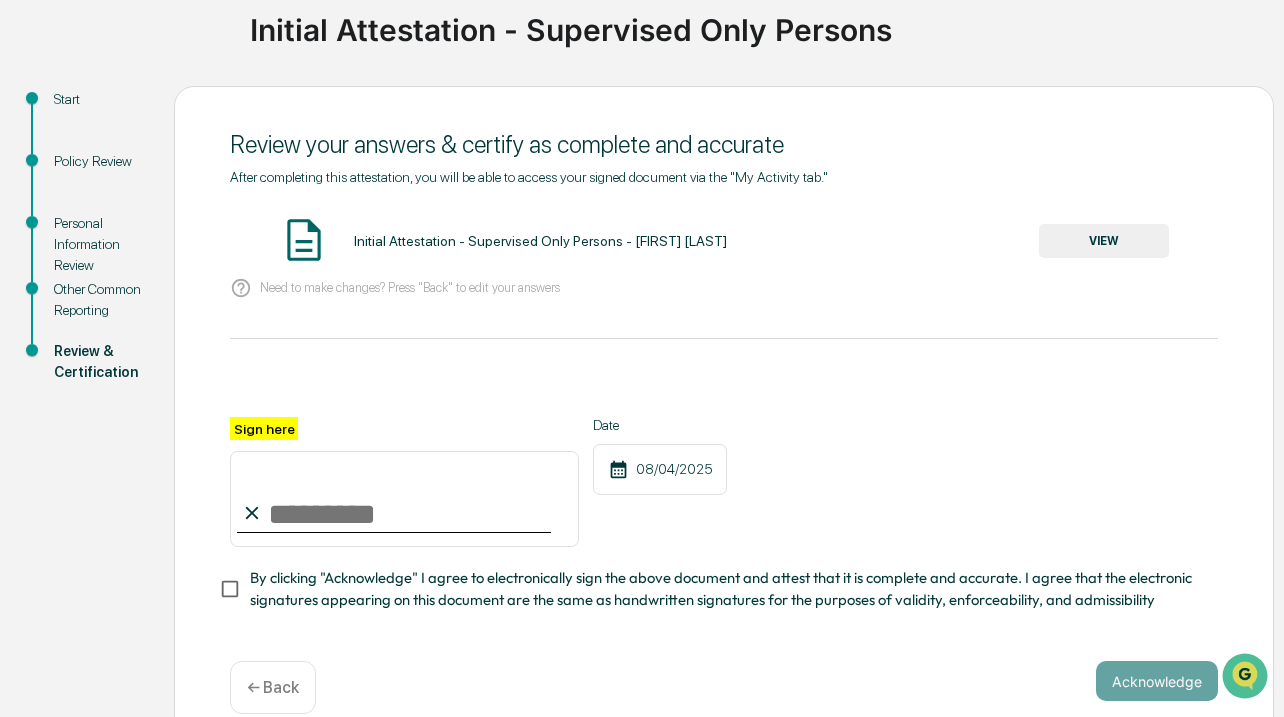 click on "Sign here" at bounding box center [404, 499] 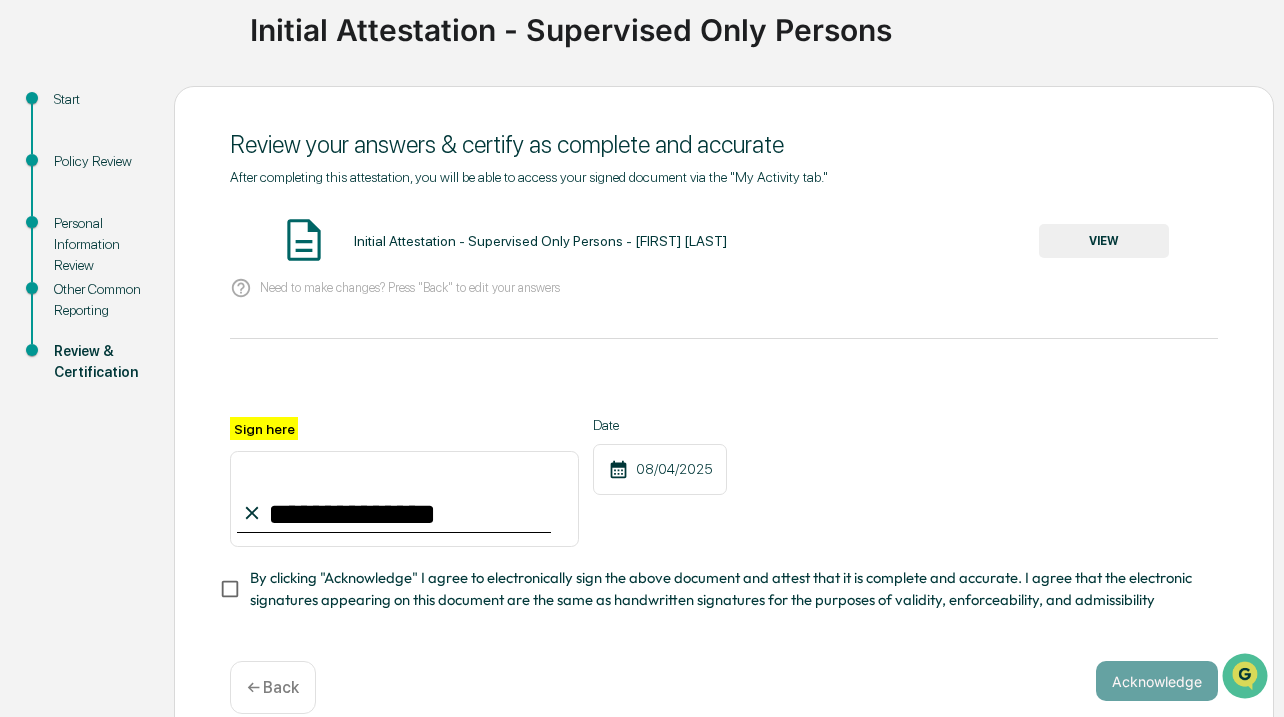 click on "By clicking "Acknowledge" I agree to electronically sign the above document and attest that it is complete and accurate. I agree that the electronic signatures appearing on this document are the same as handwritten signatures for the purposes of validity, enforceability, and admissibility" at bounding box center (726, 589) 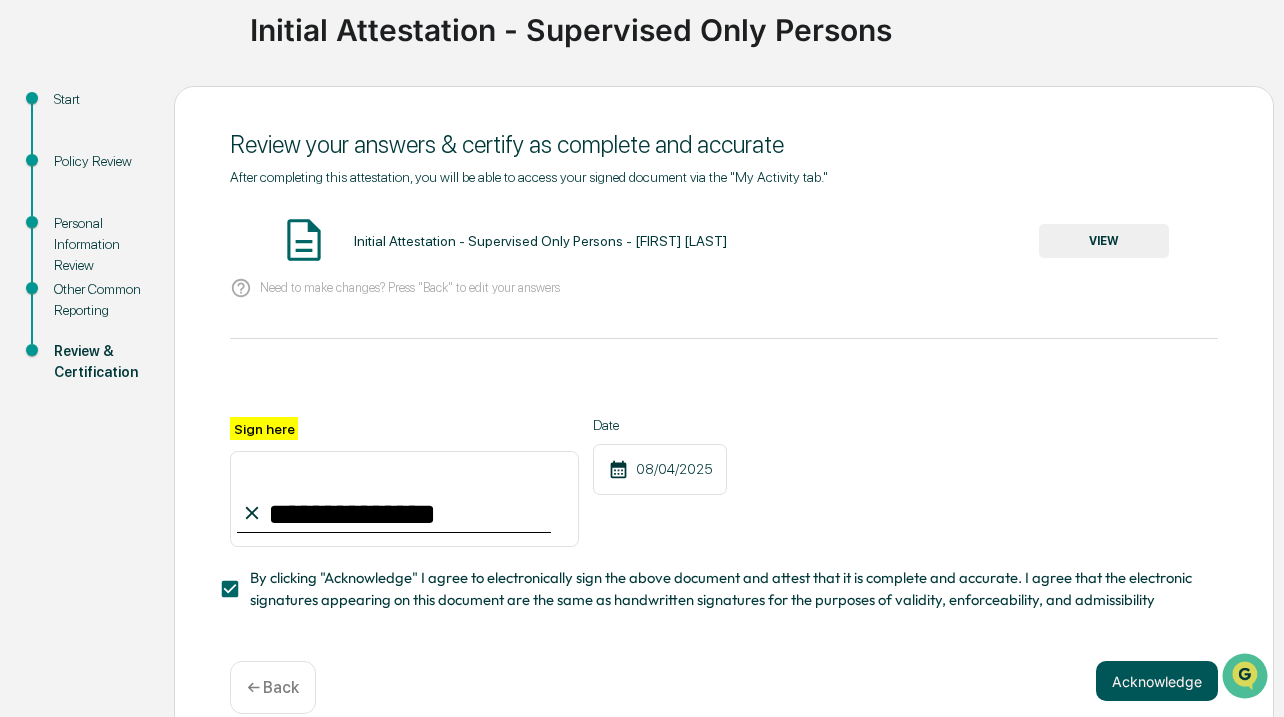 click on "Acknowledge" at bounding box center (1157, 681) 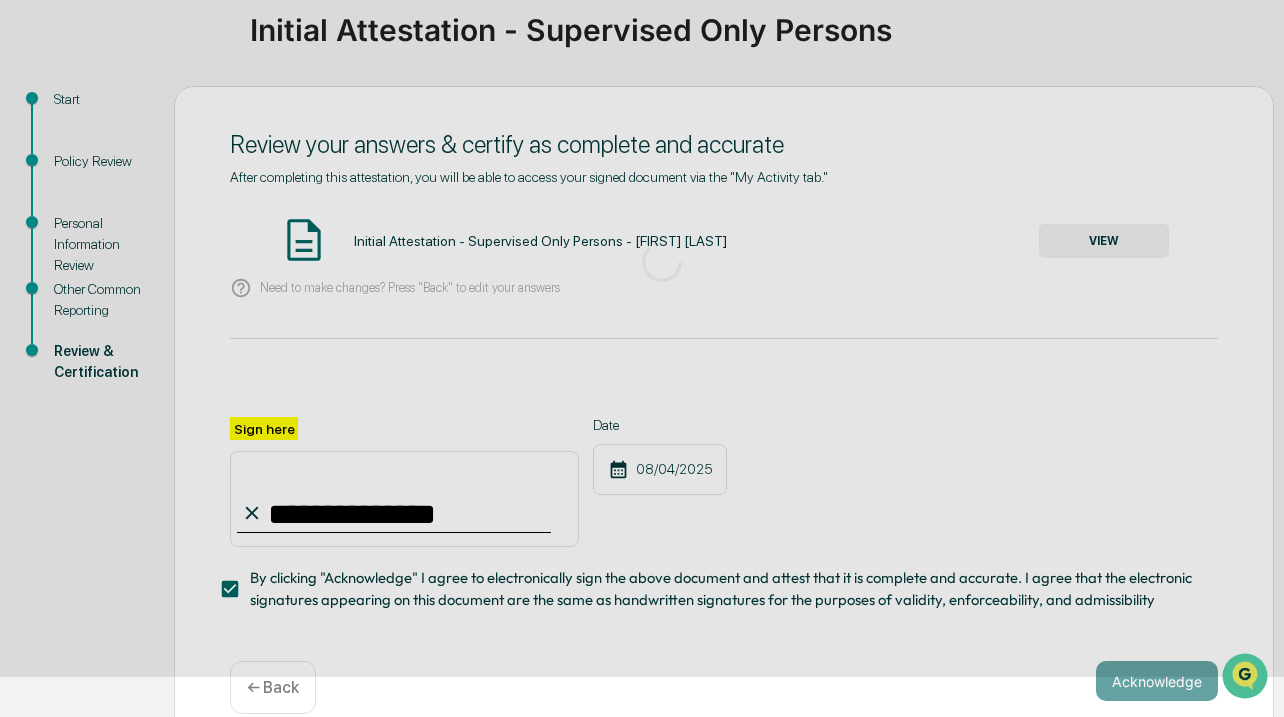 scroll, scrollTop: 89, scrollLeft: 0, axis: vertical 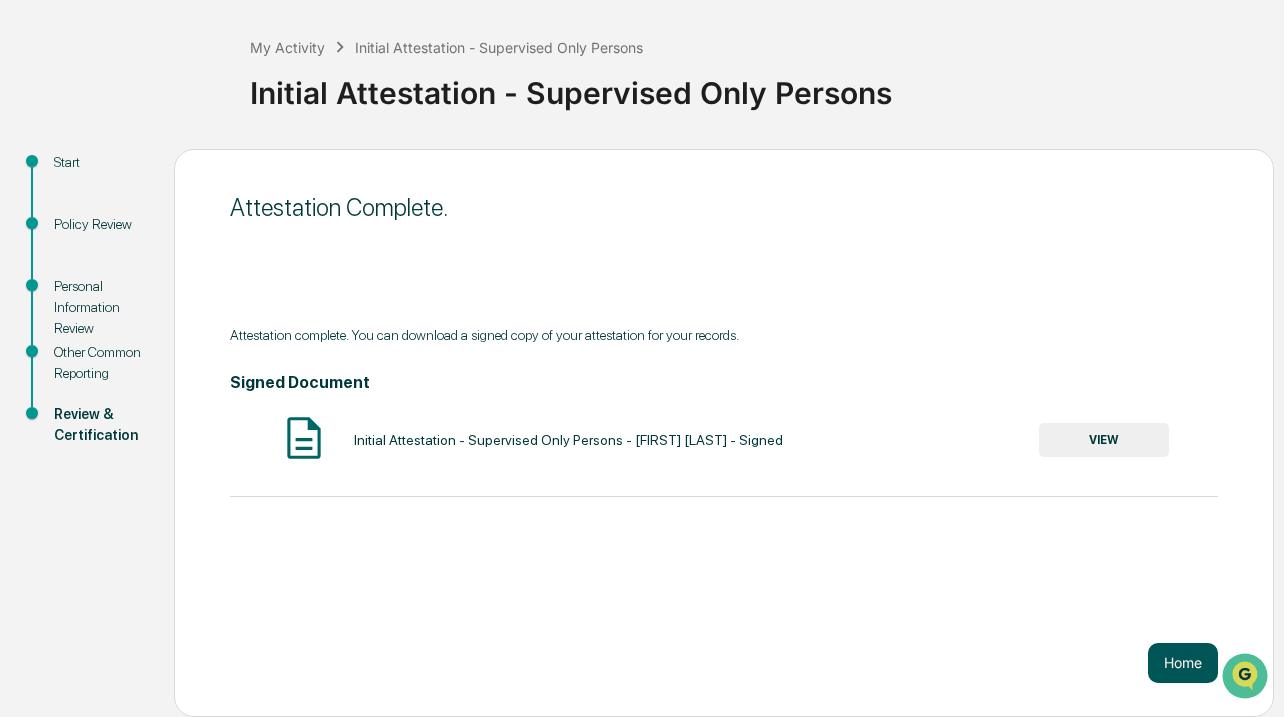 click on "Home" at bounding box center [1183, 663] 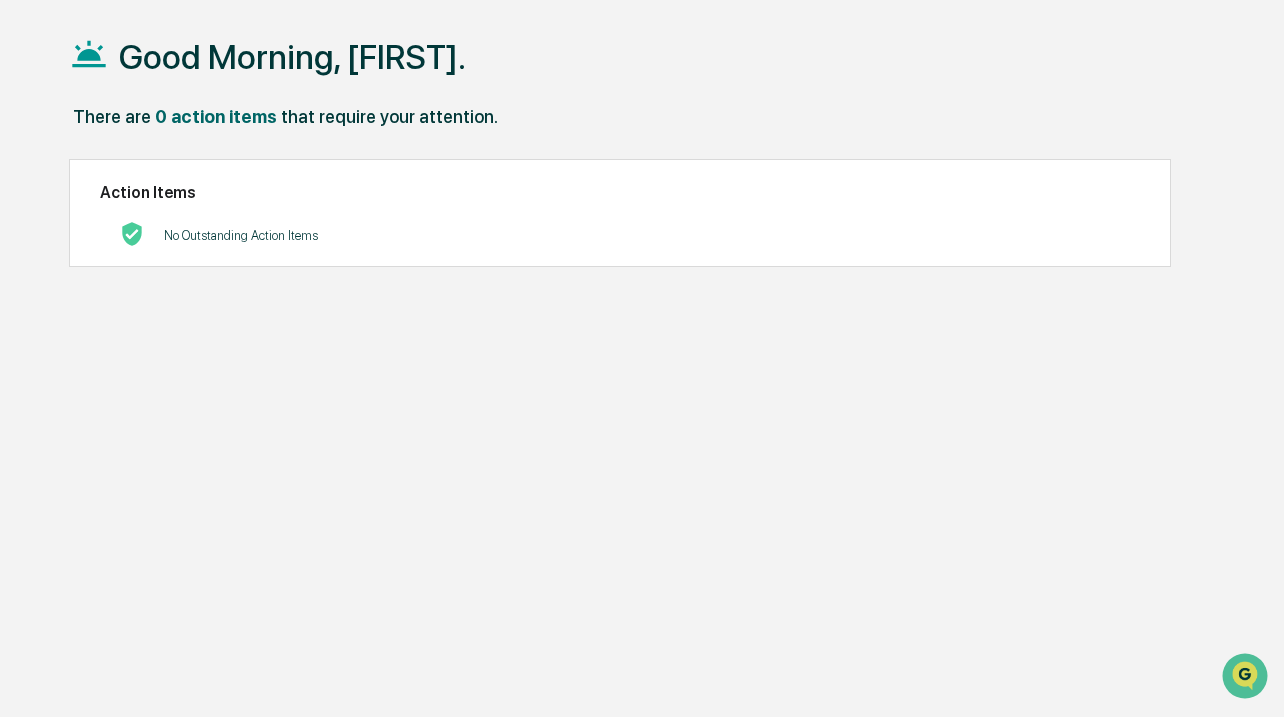 scroll, scrollTop: 0, scrollLeft: 0, axis: both 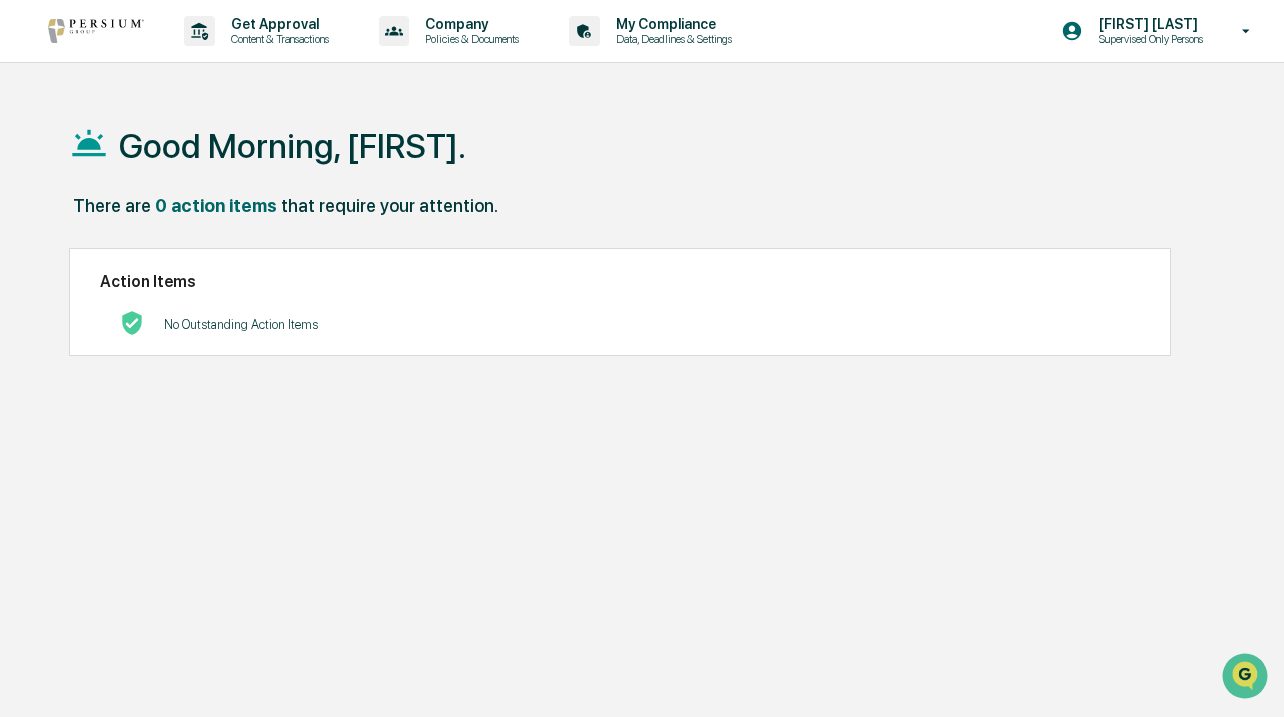 click at bounding box center [96, 31] 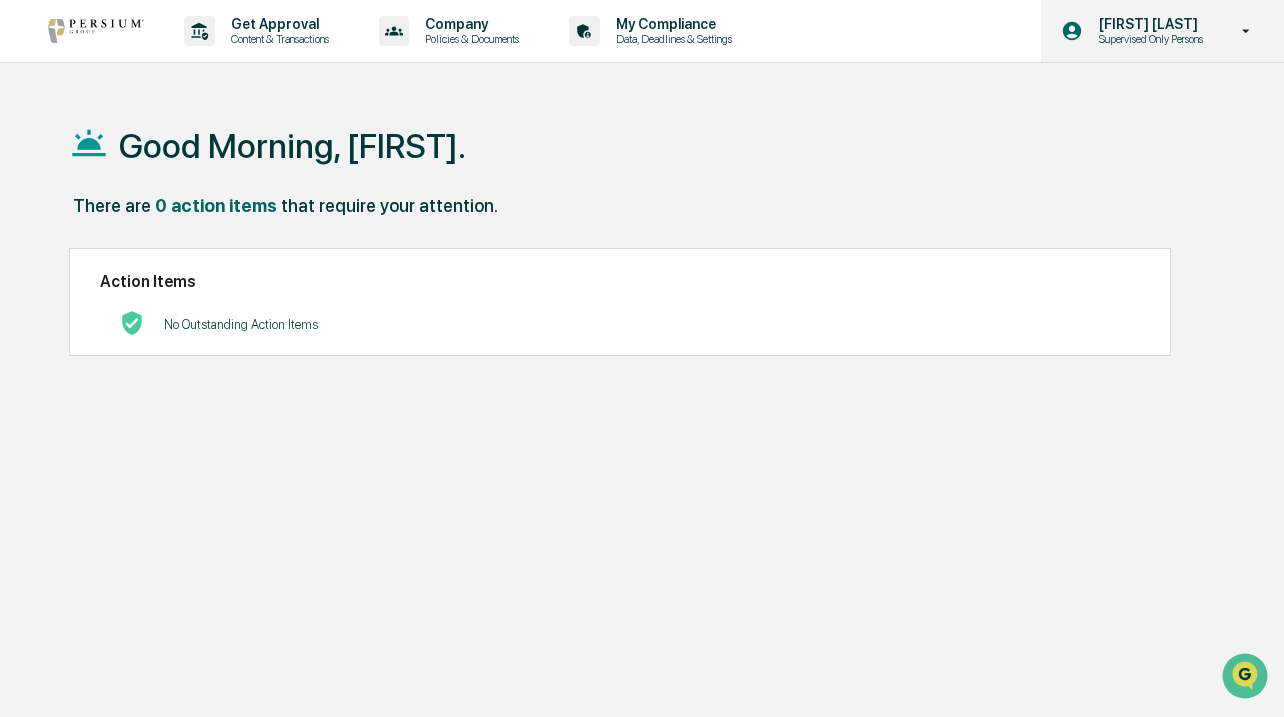 click on "[FIRST] [LAST]" at bounding box center (1148, 24) 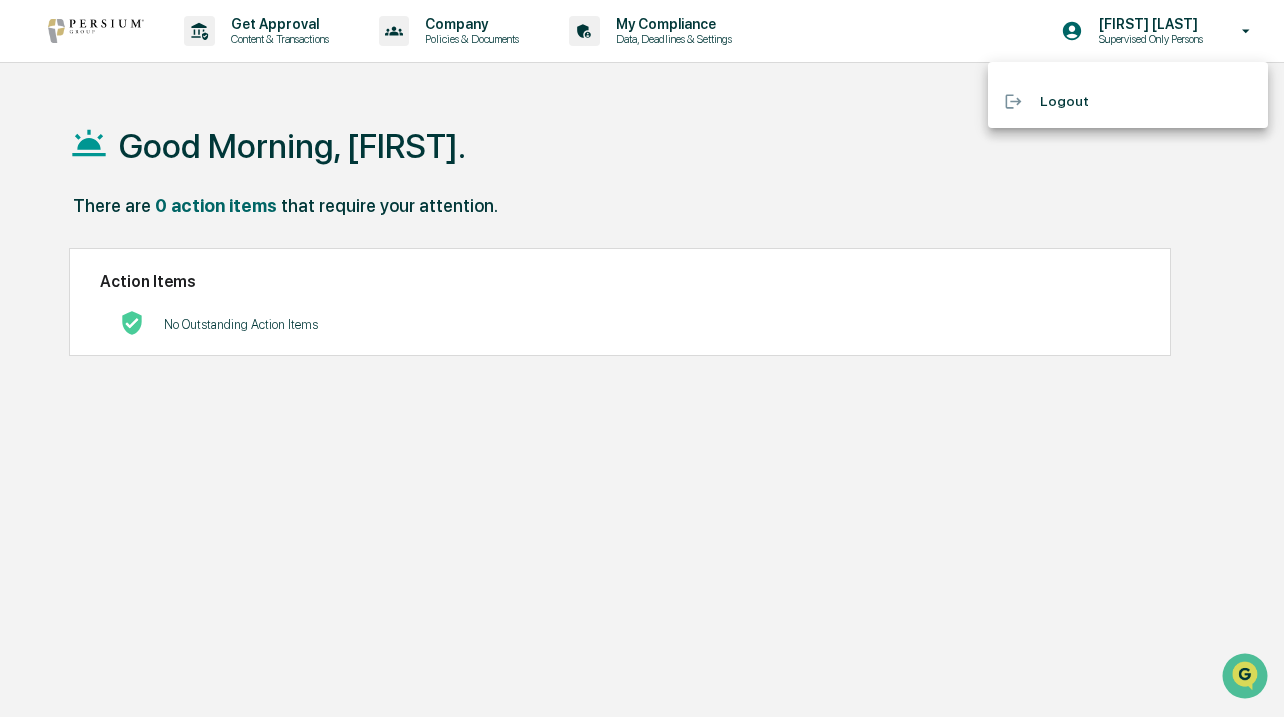 click at bounding box center [642, 358] 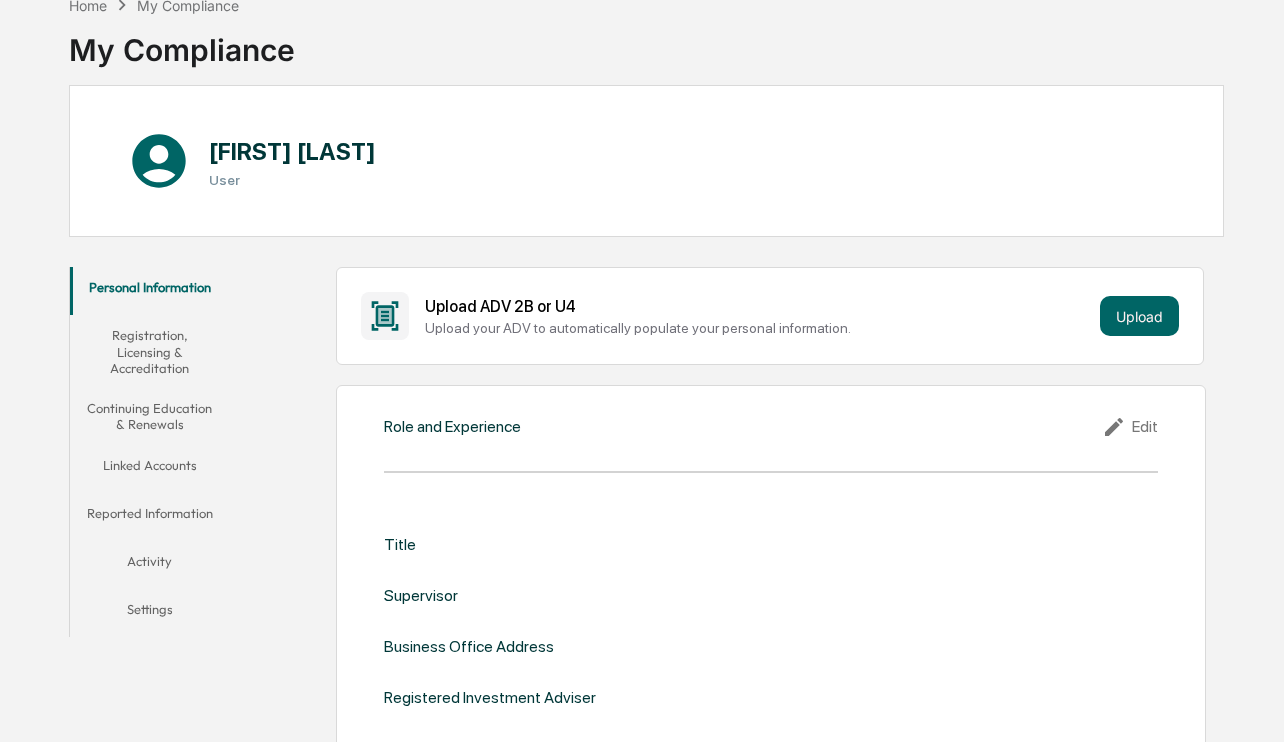 scroll, scrollTop: 0, scrollLeft: 0, axis: both 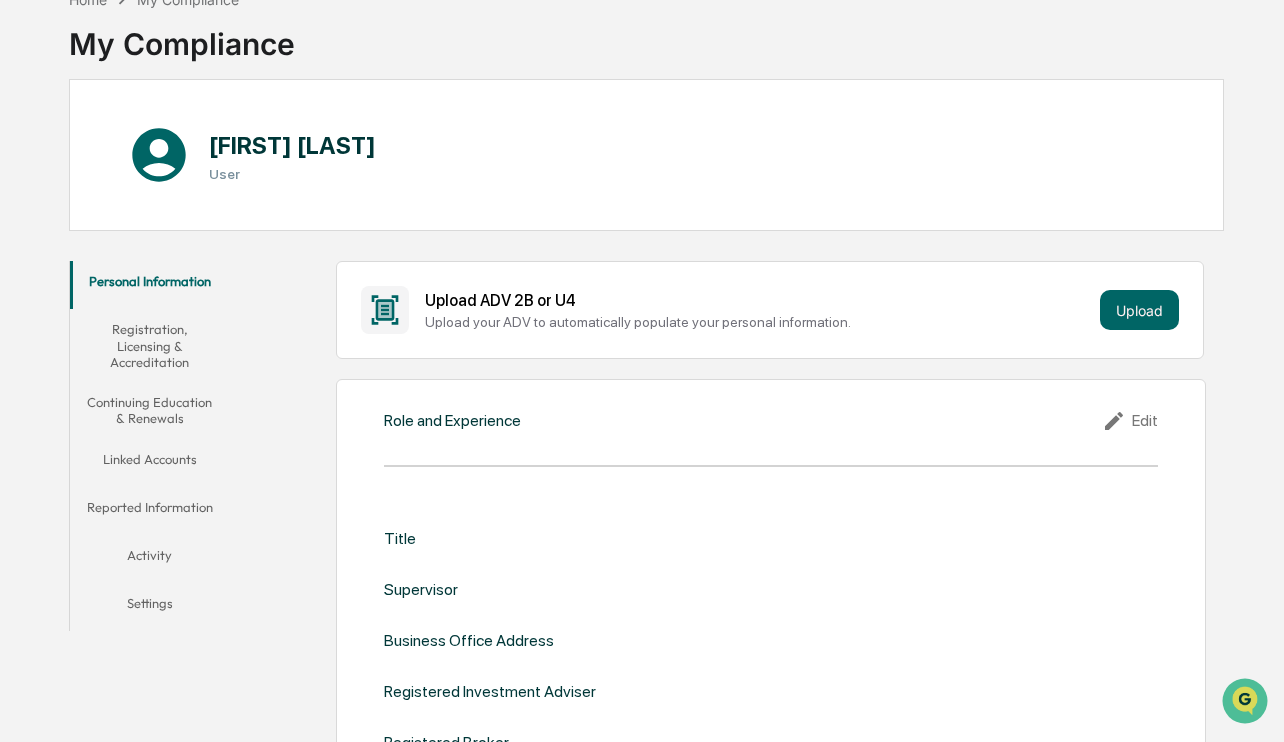 click on "Title Supervisor Business Office Address Registered Investment Adviser Registered Broker Affiliated with a Broker Dealer Licensed Insurance Agent" at bounding box center [771, 691] 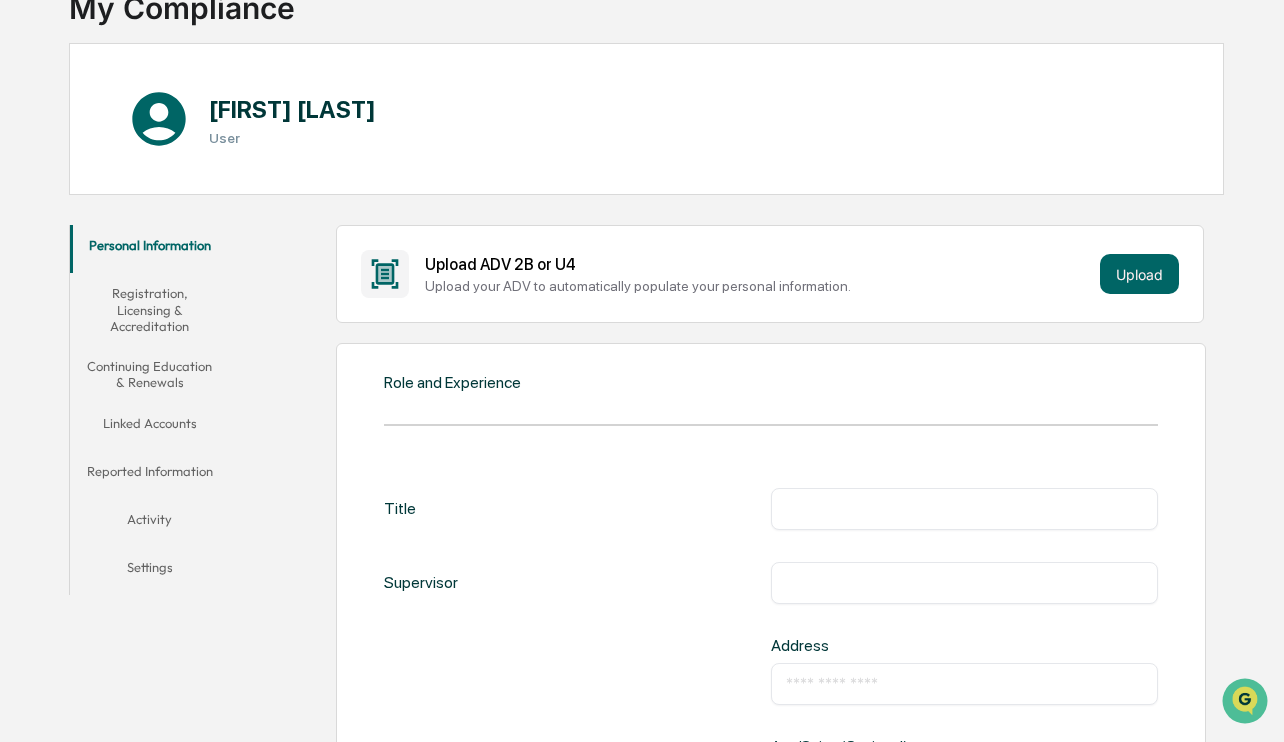 scroll, scrollTop: 156, scrollLeft: 0, axis: vertical 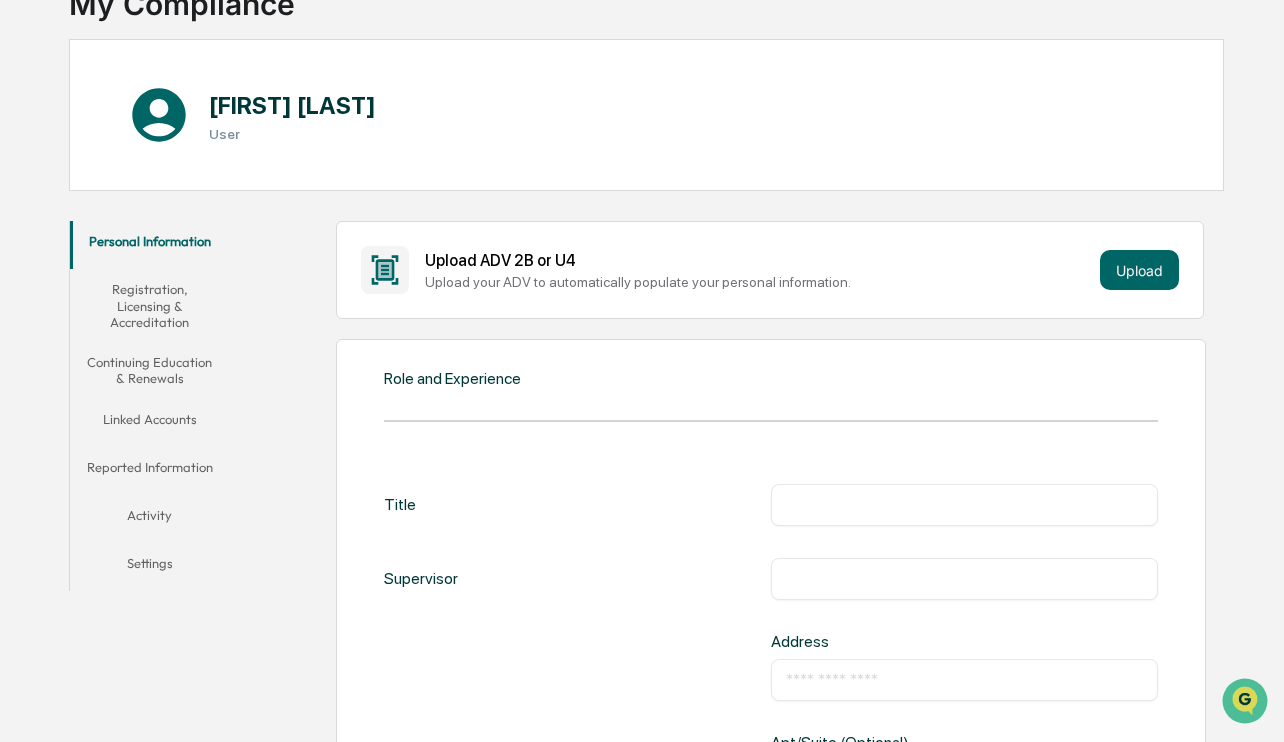 click on "​" at bounding box center (964, 505) 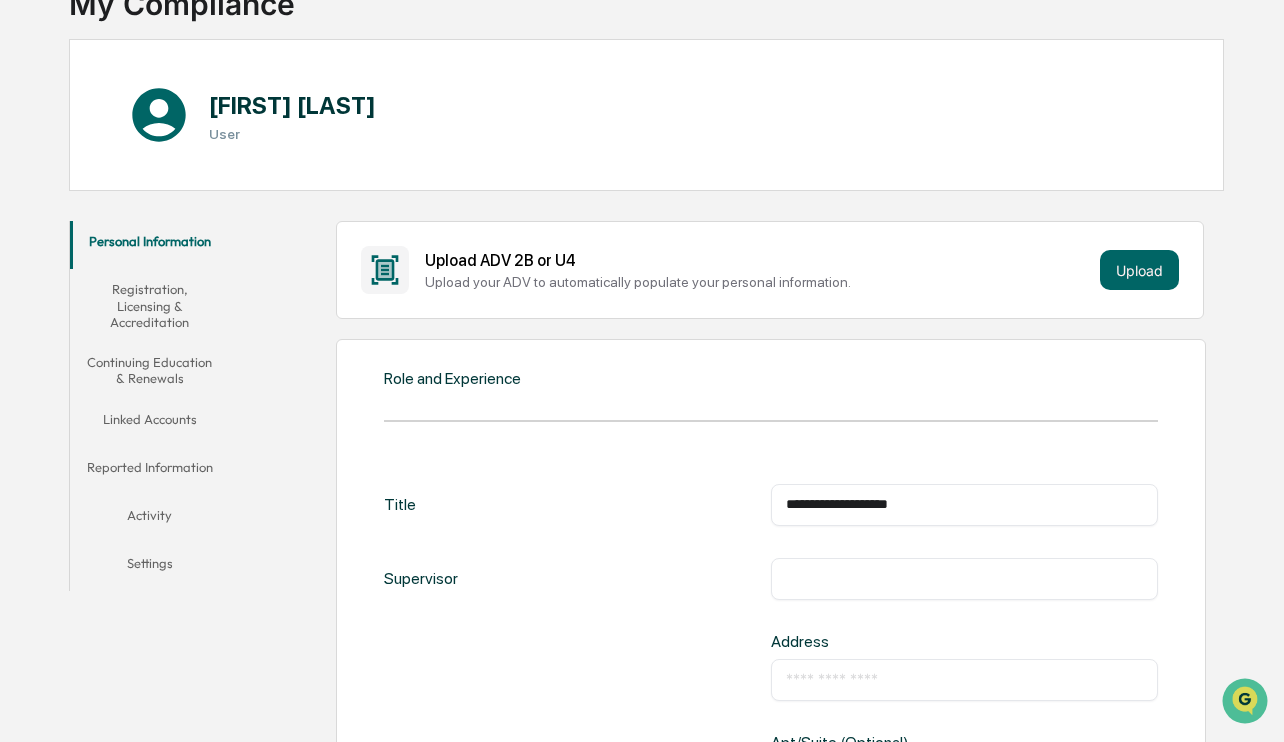 type on "**********" 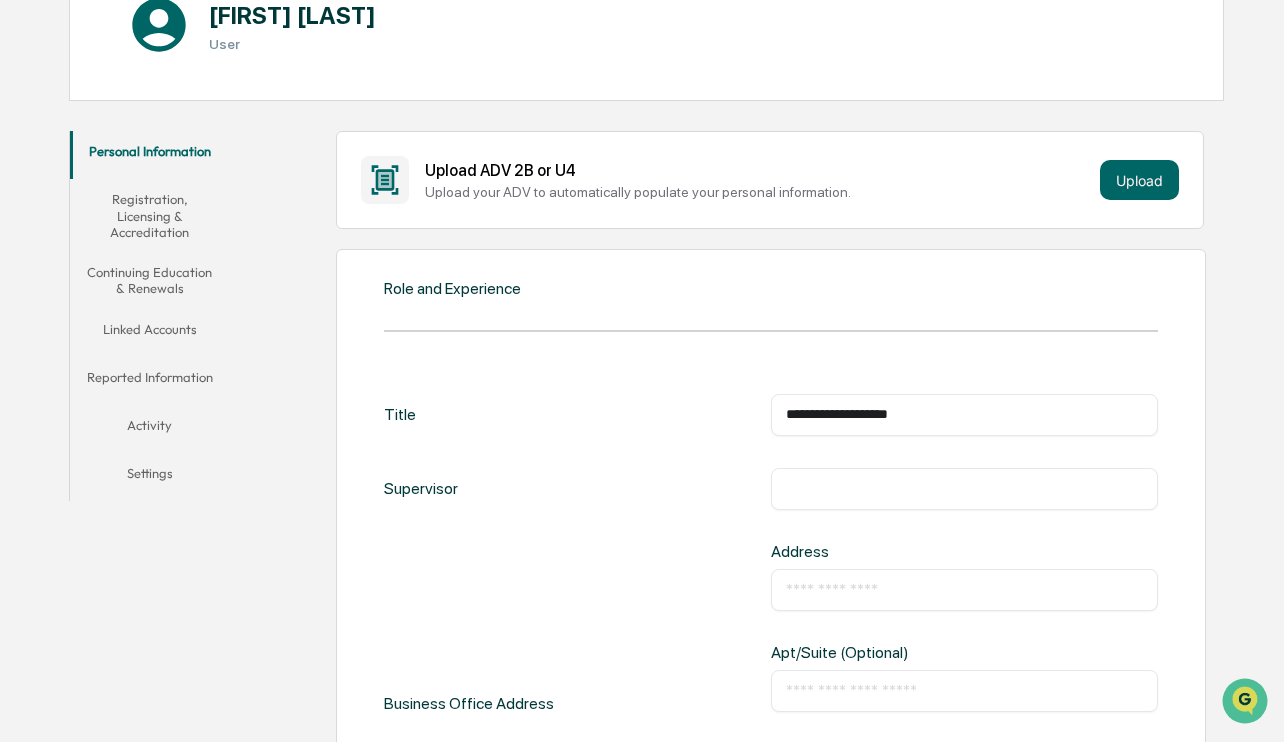 scroll, scrollTop: 250, scrollLeft: 0, axis: vertical 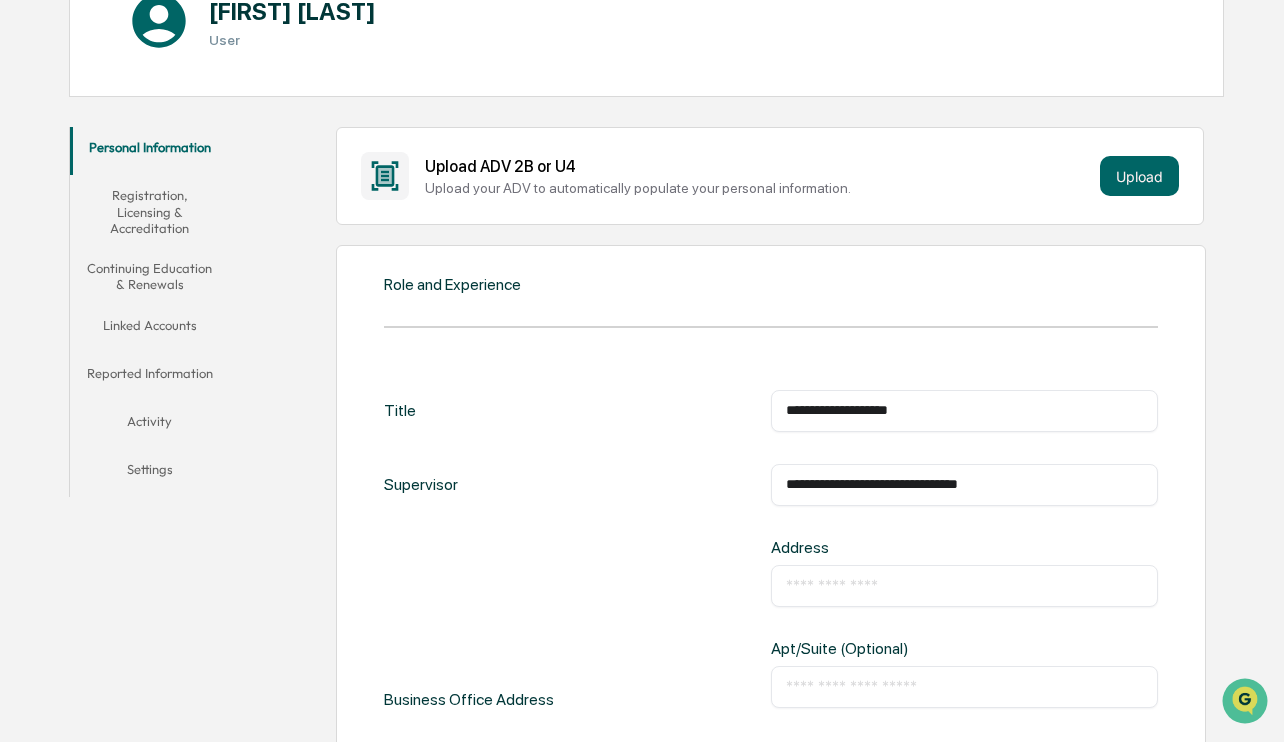 type on "**********" 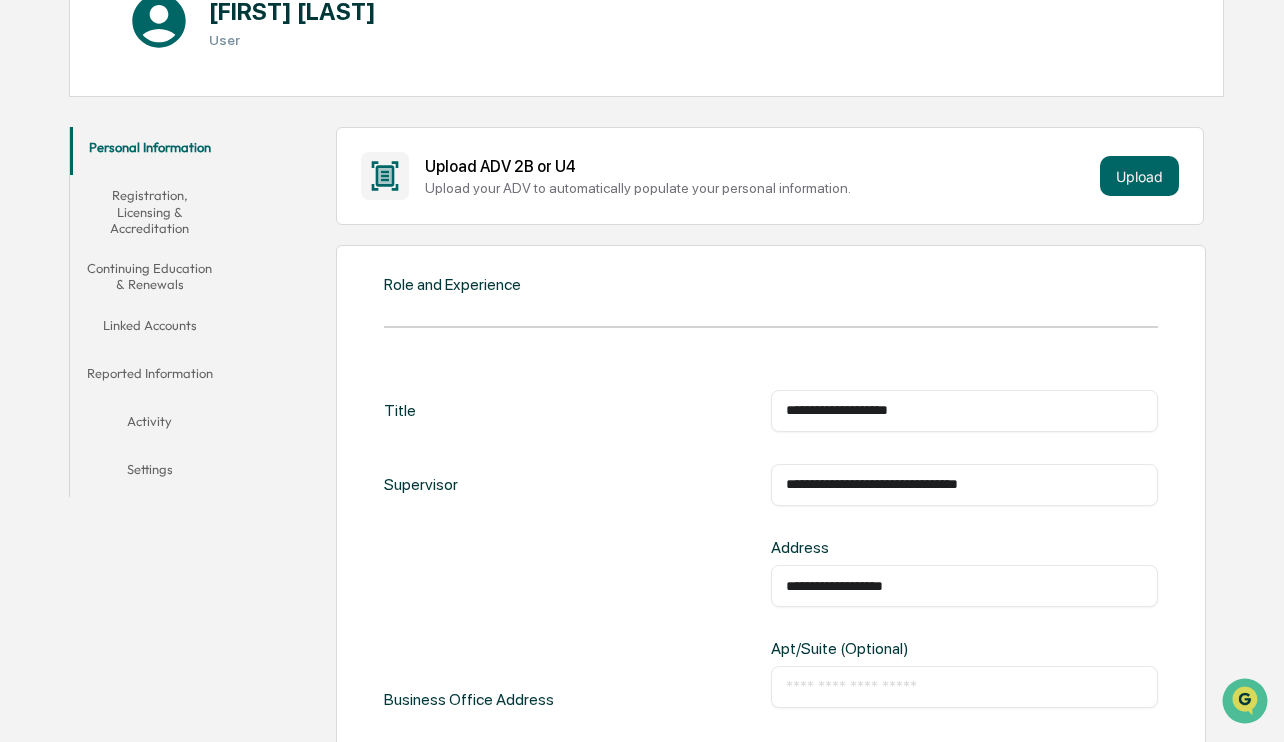 type on "**********" 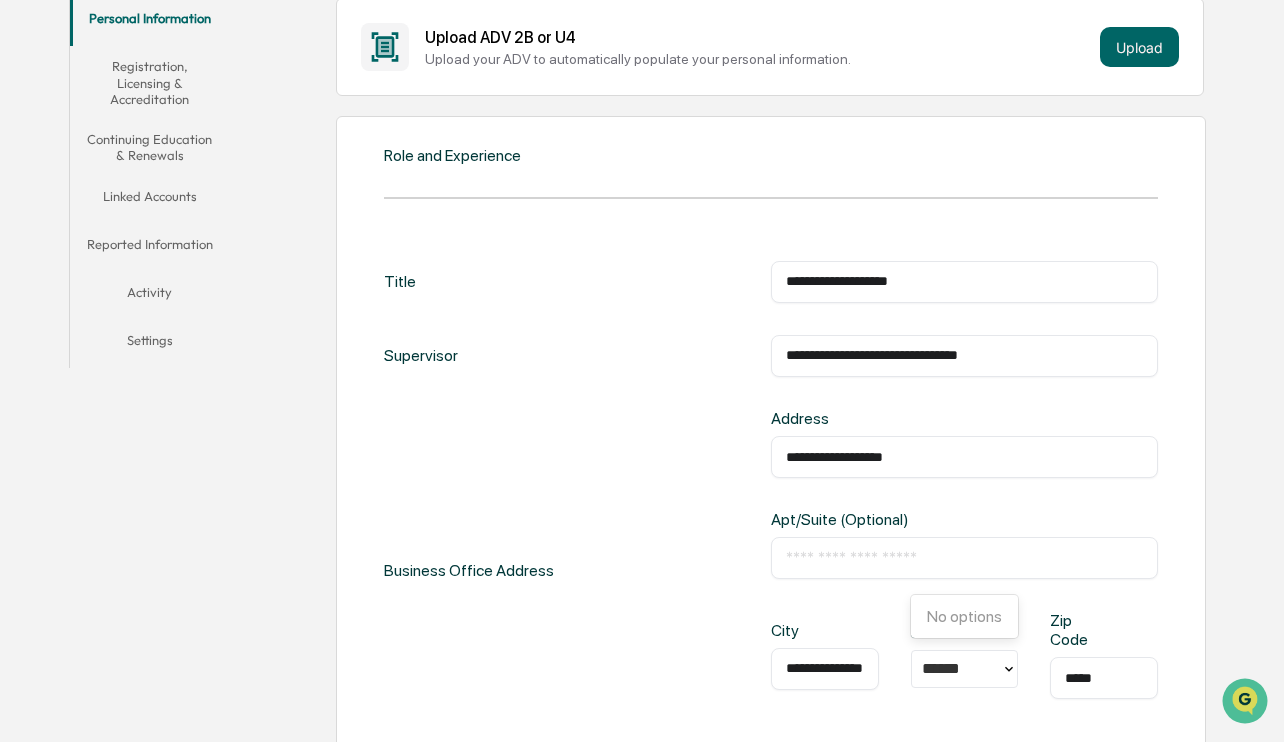 scroll, scrollTop: 381, scrollLeft: 0, axis: vertical 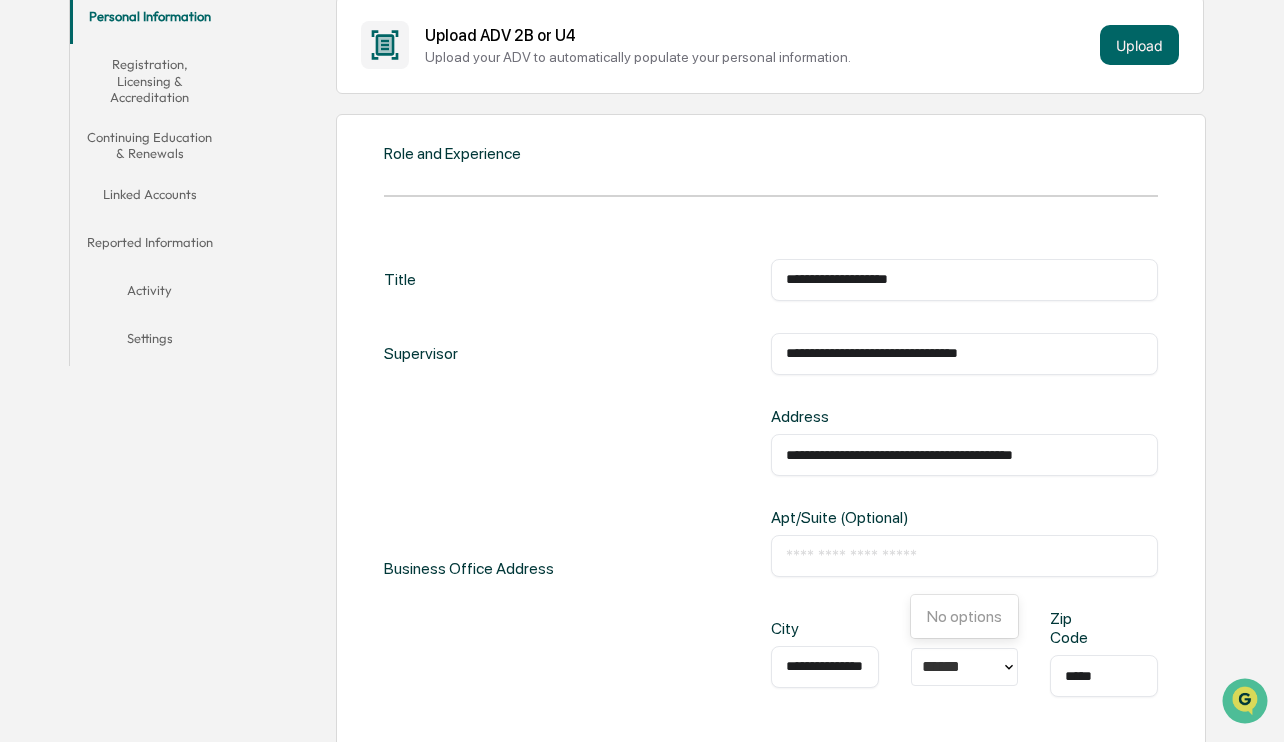 click on "**********" at bounding box center [771, 568] 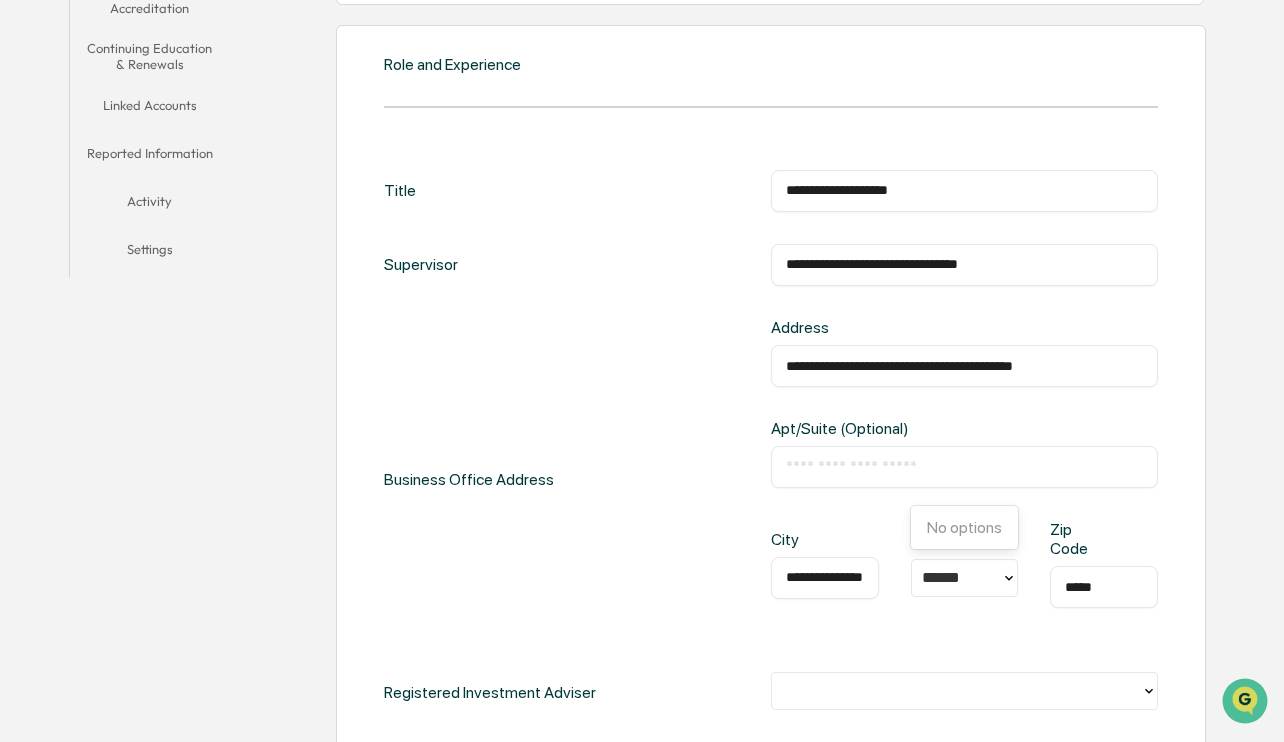 scroll, scrollTop: 471, scrollLeft: 0, axis: vertical 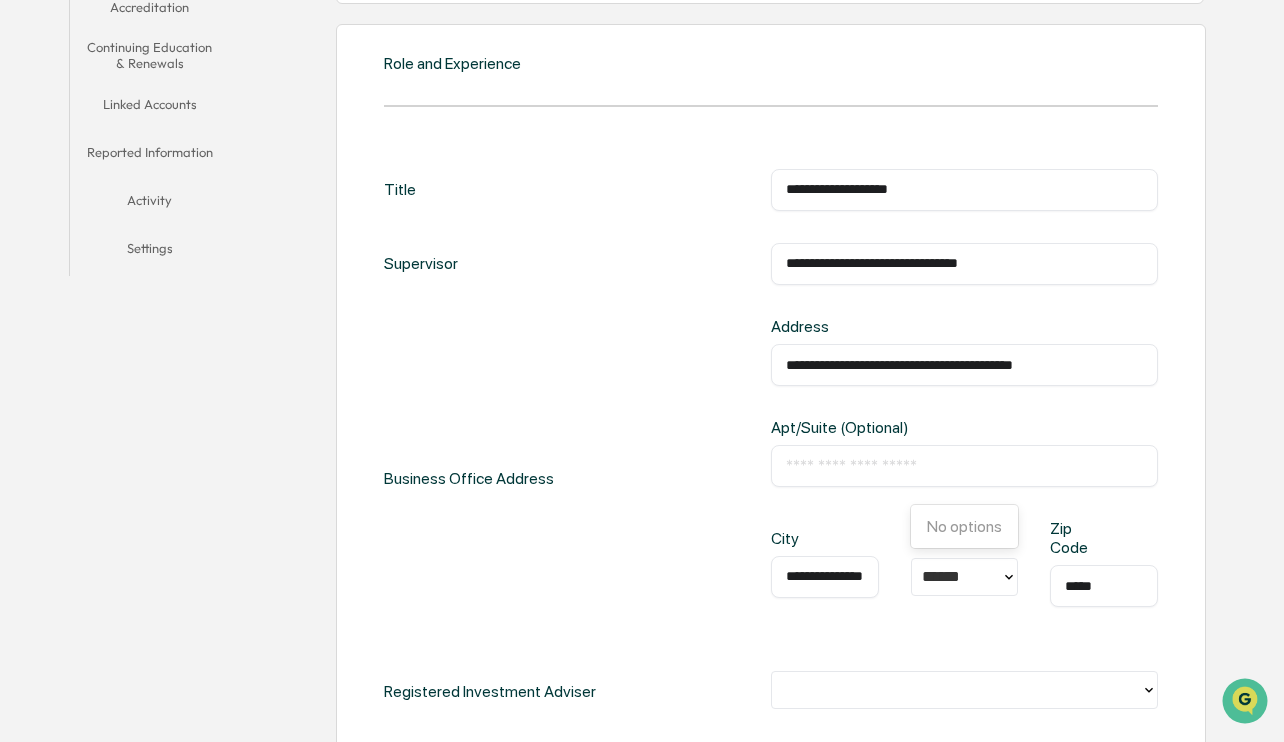 click on "**********" at bounding box center [964, 579] 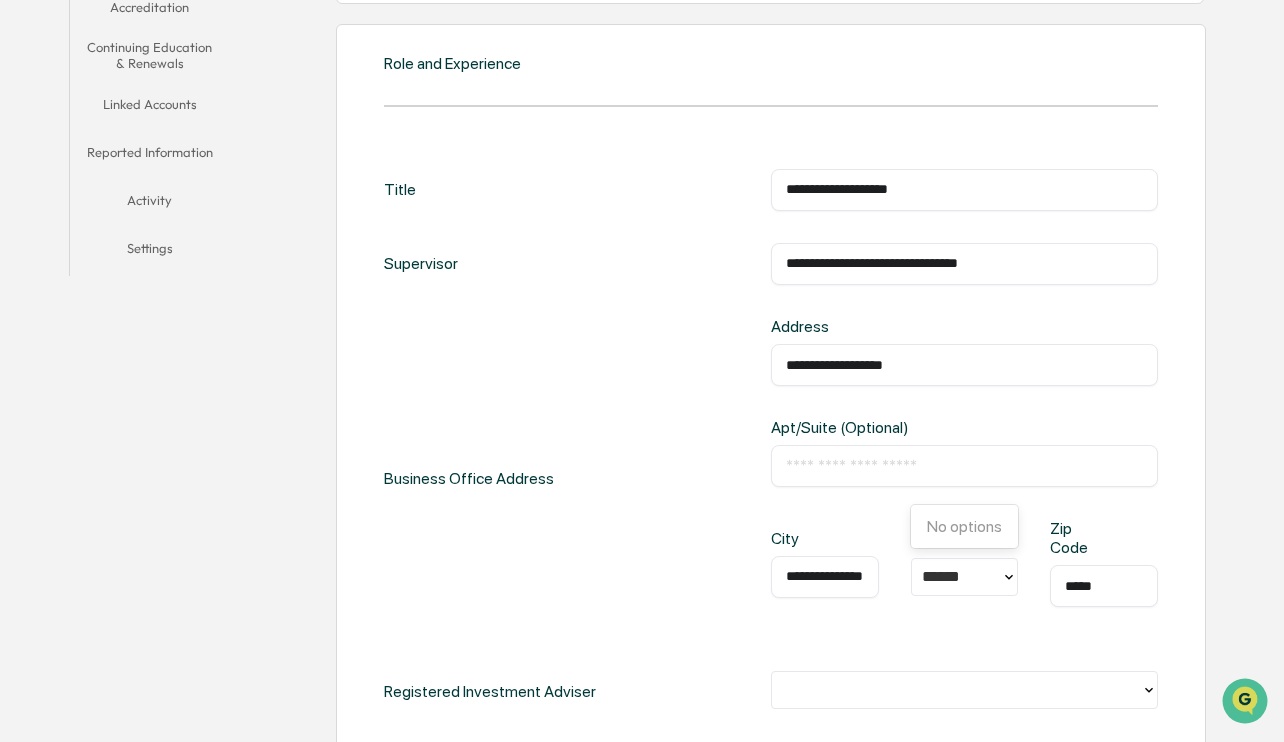 click on "**********" at bounding box center (771, 478) 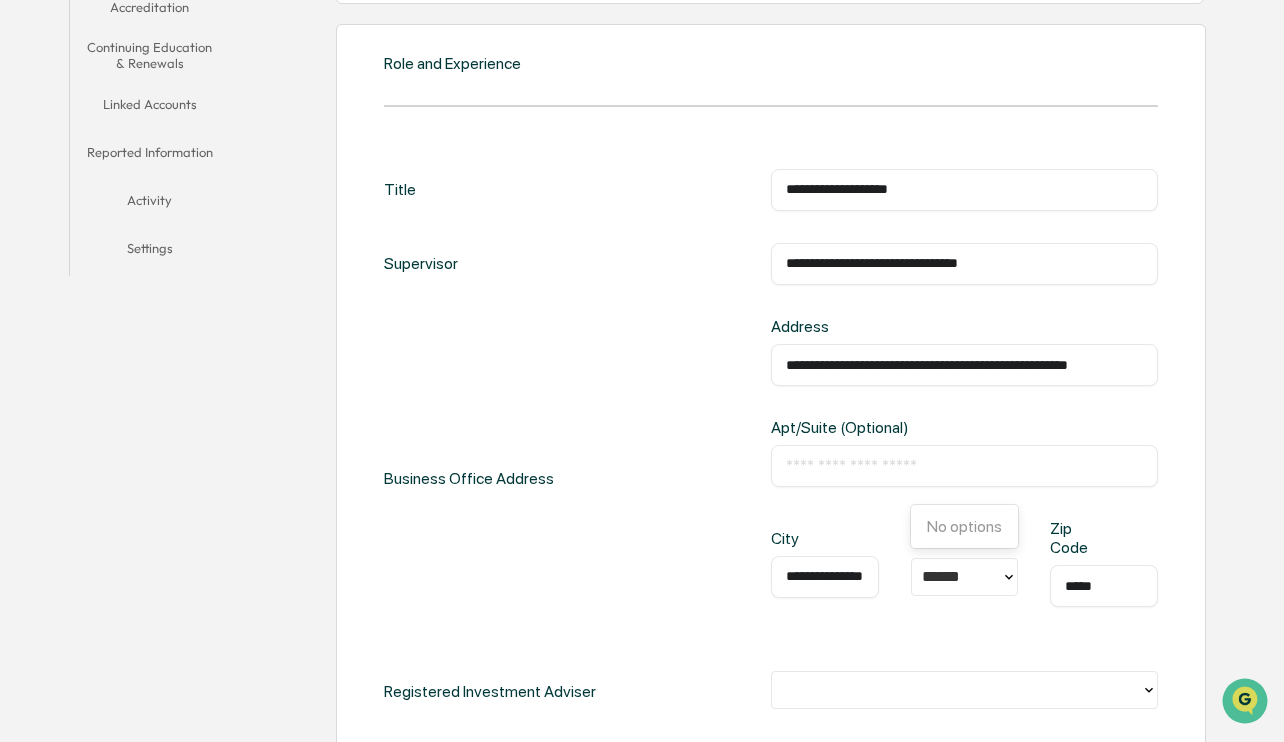 scroll, scrollTop: 0, scrollLeft: 32, axis: horizontal 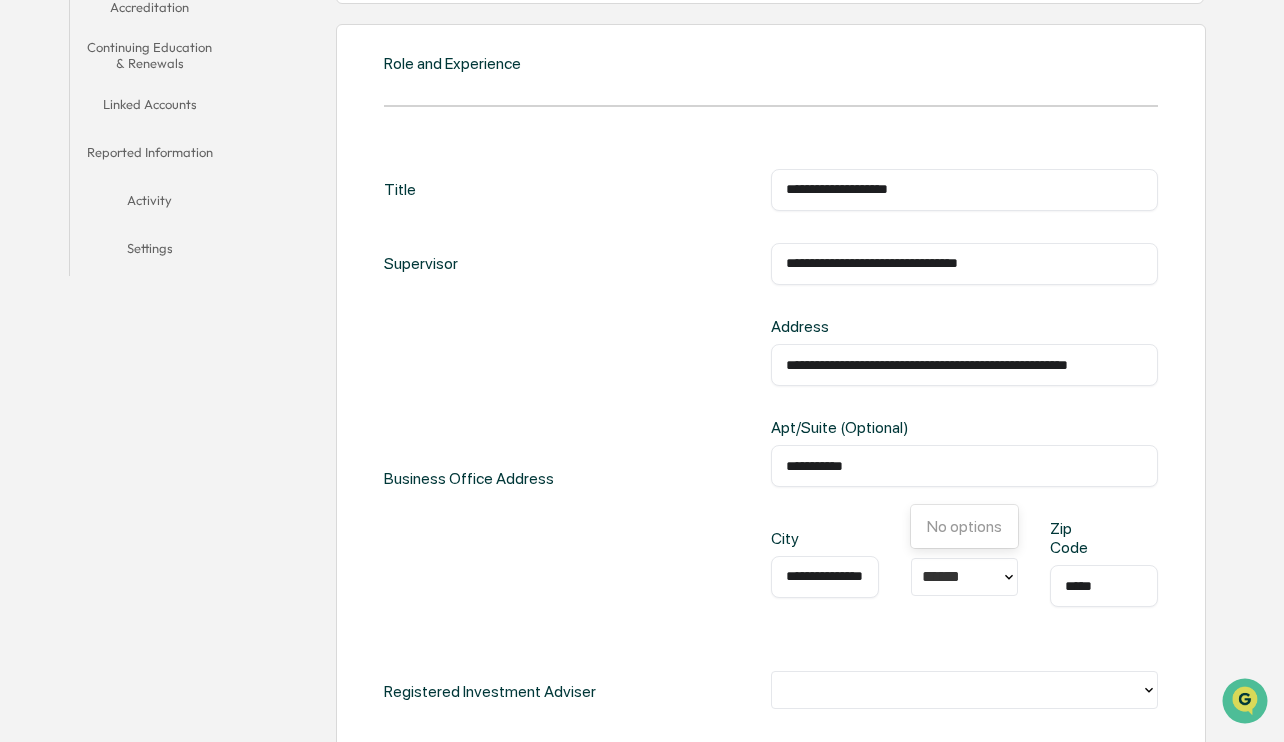 type on "**********" 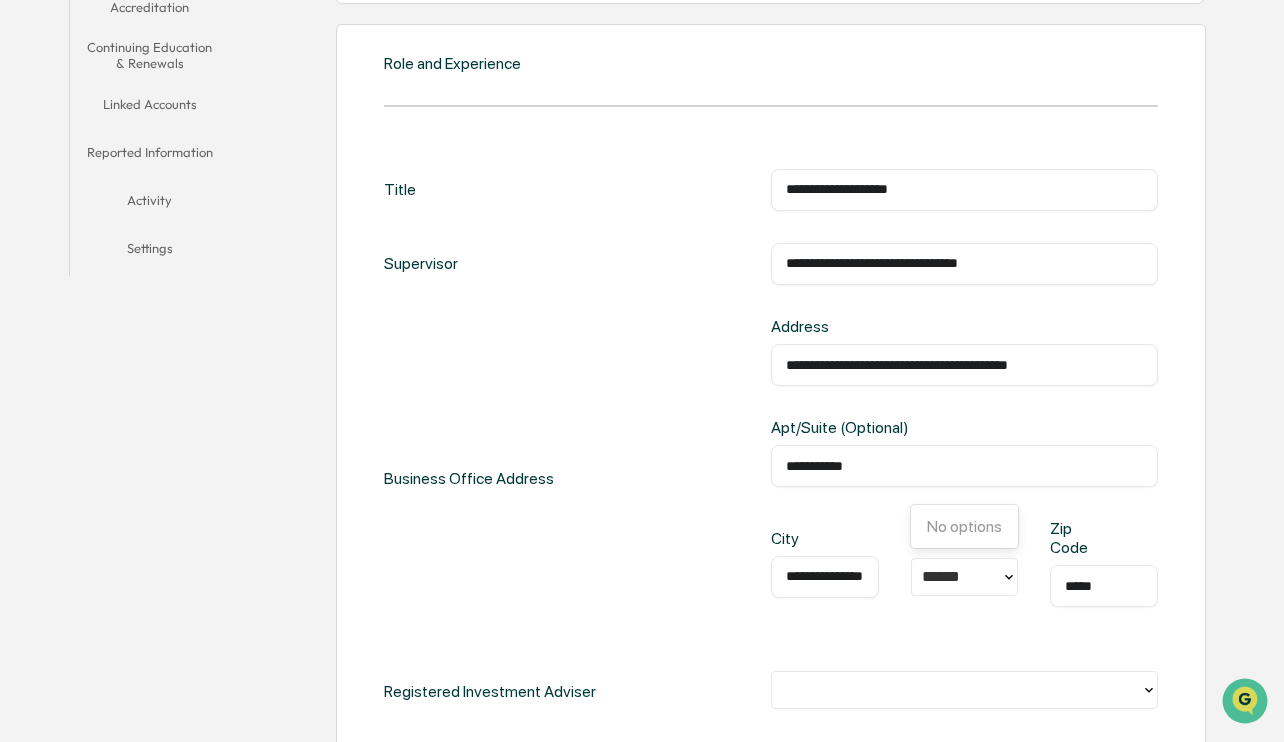 type on "**********" 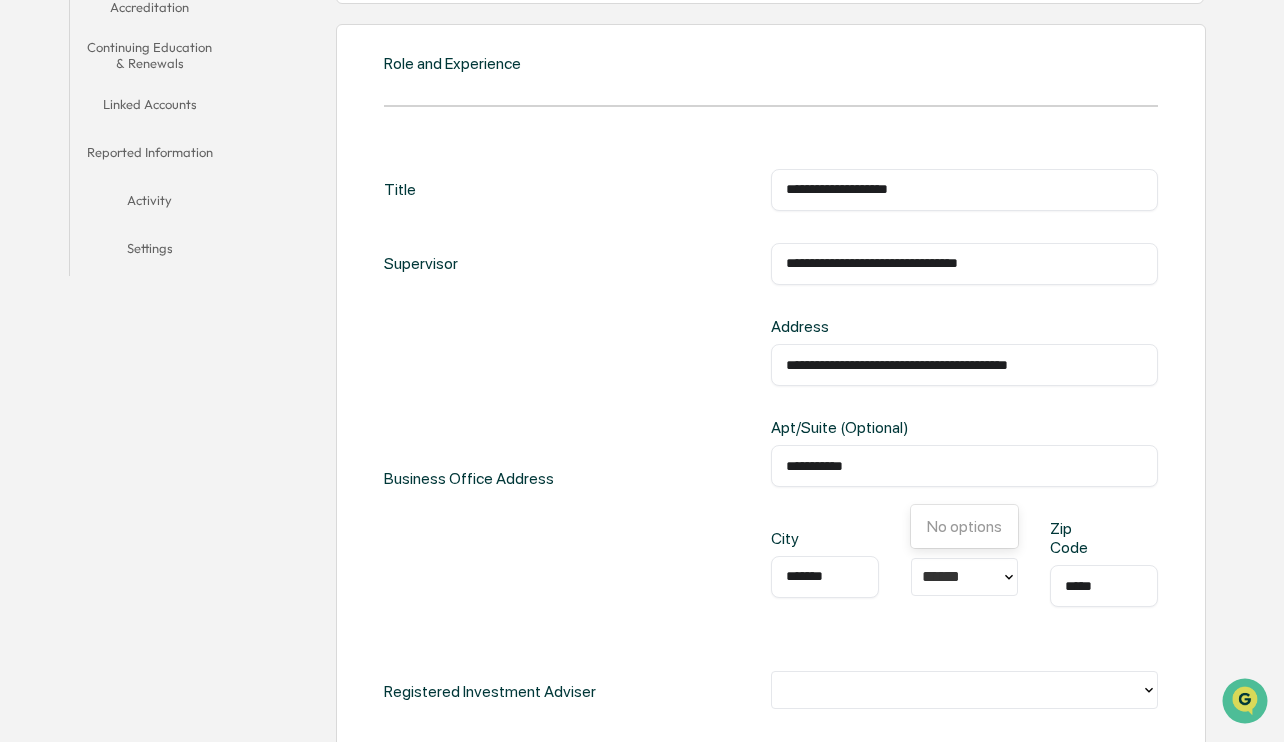 type on "*******" 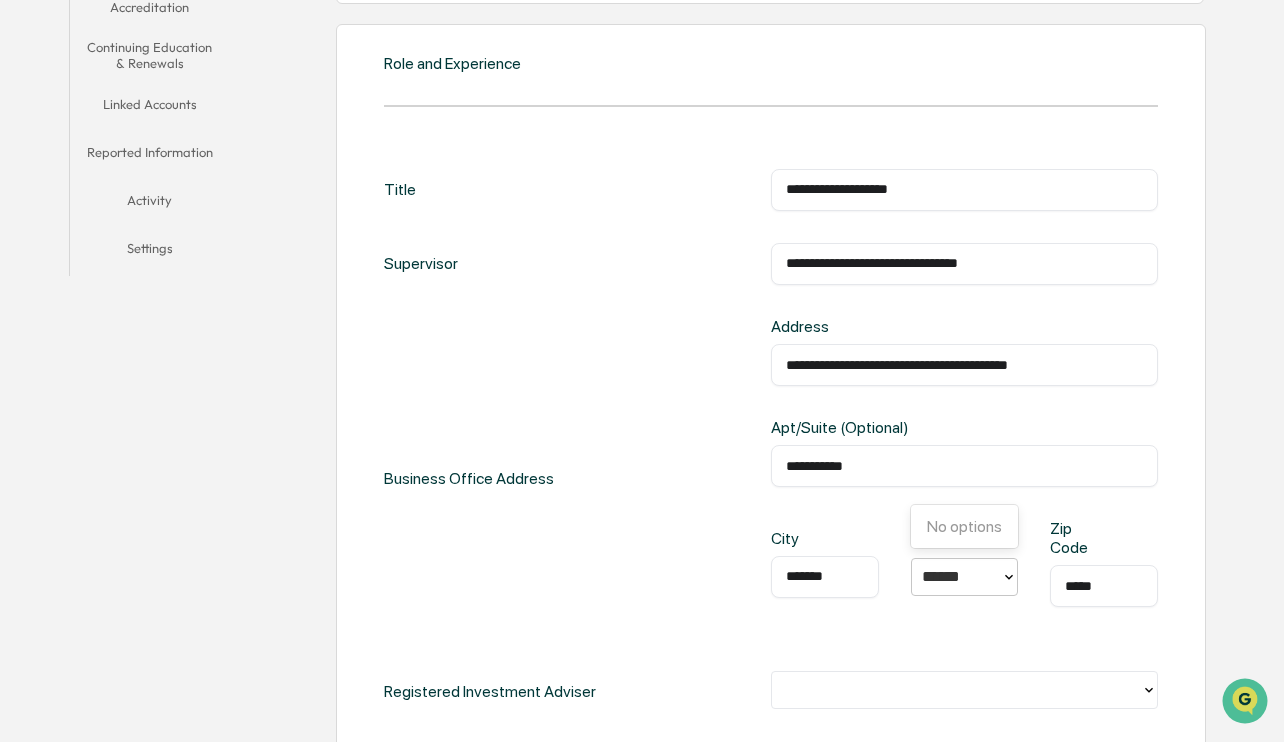 click on "******" at bounding box center [950, 576] 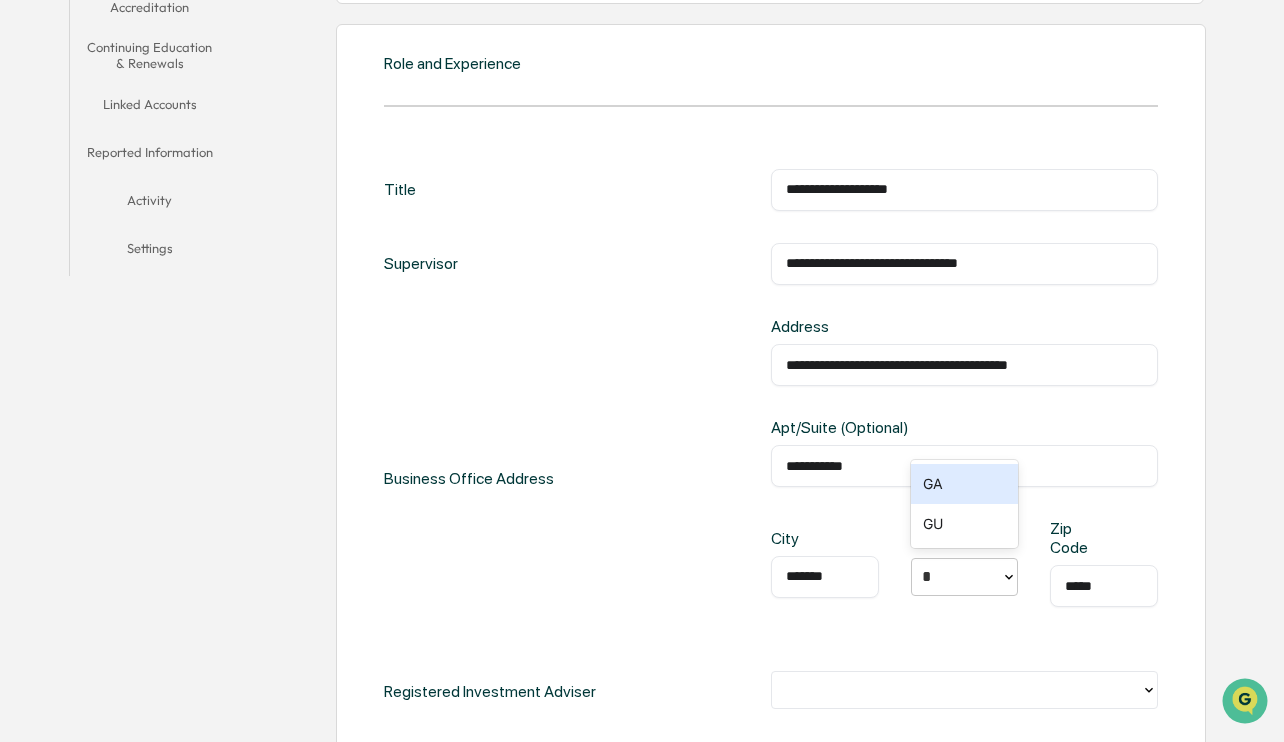 type on "**" 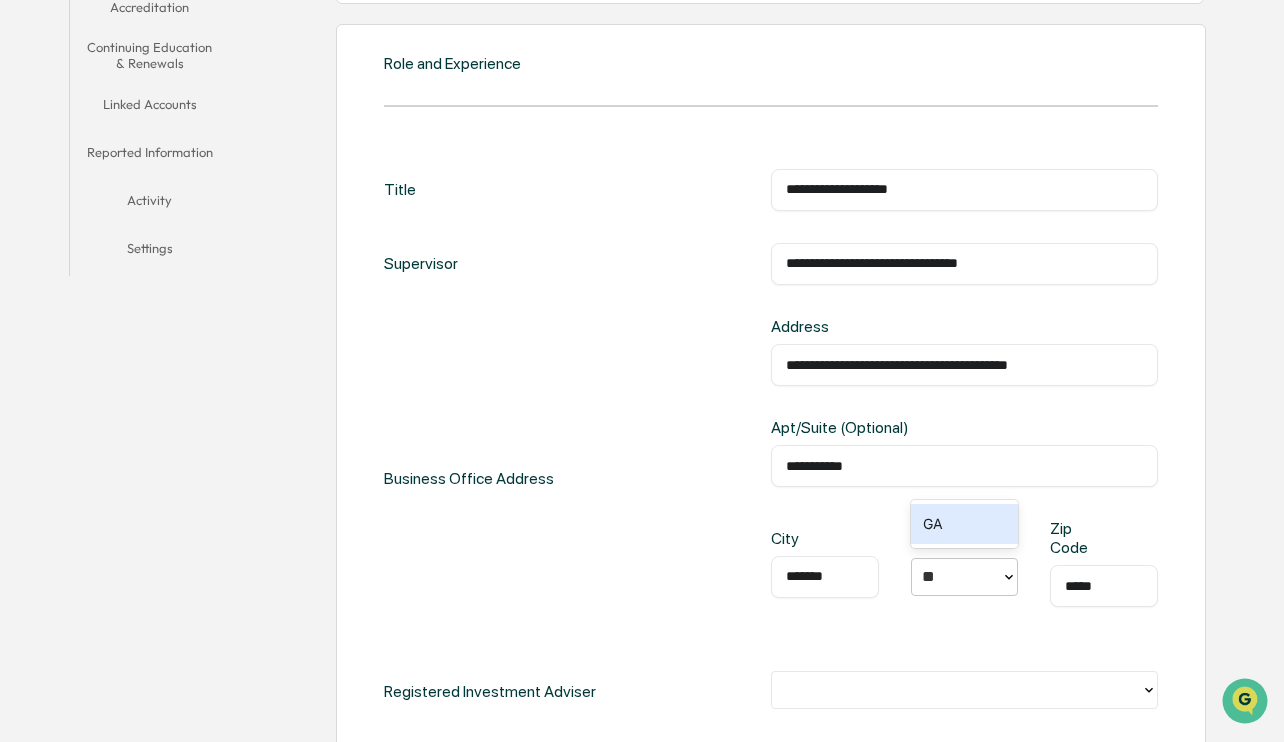 click on "GA" at bounding box center (965, 524) 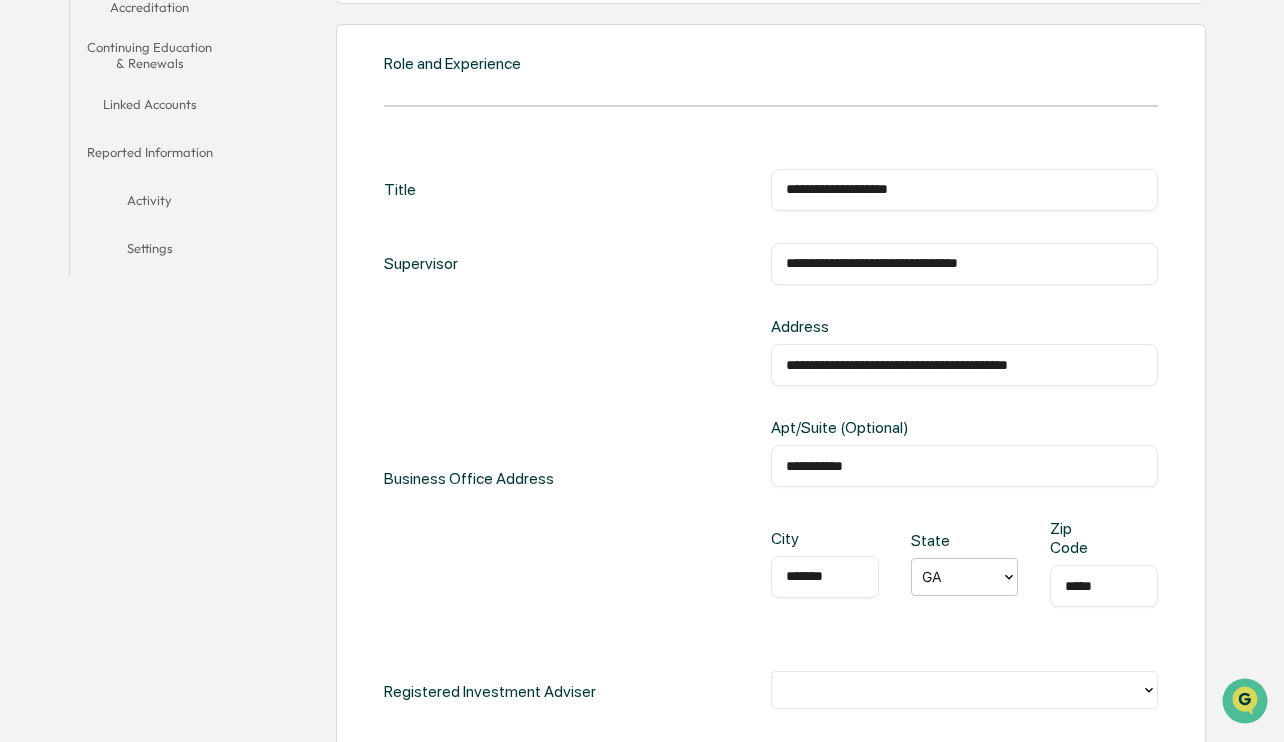 type 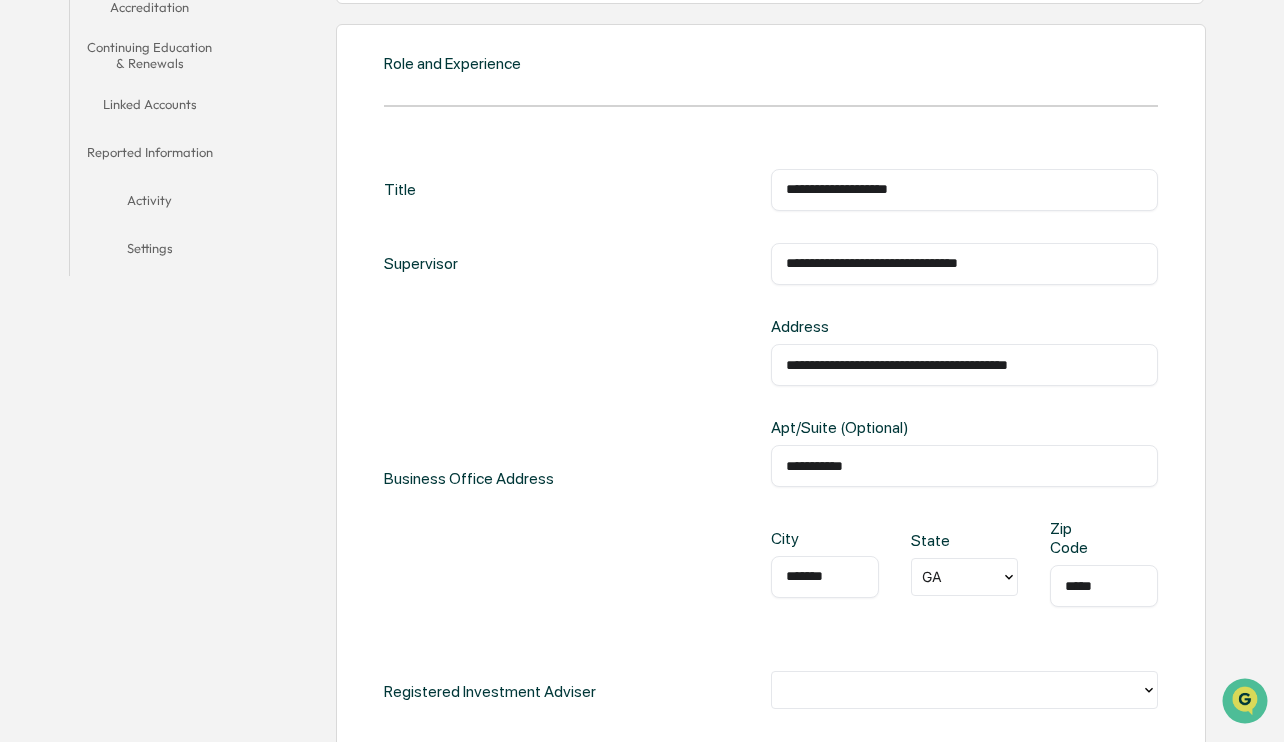 click 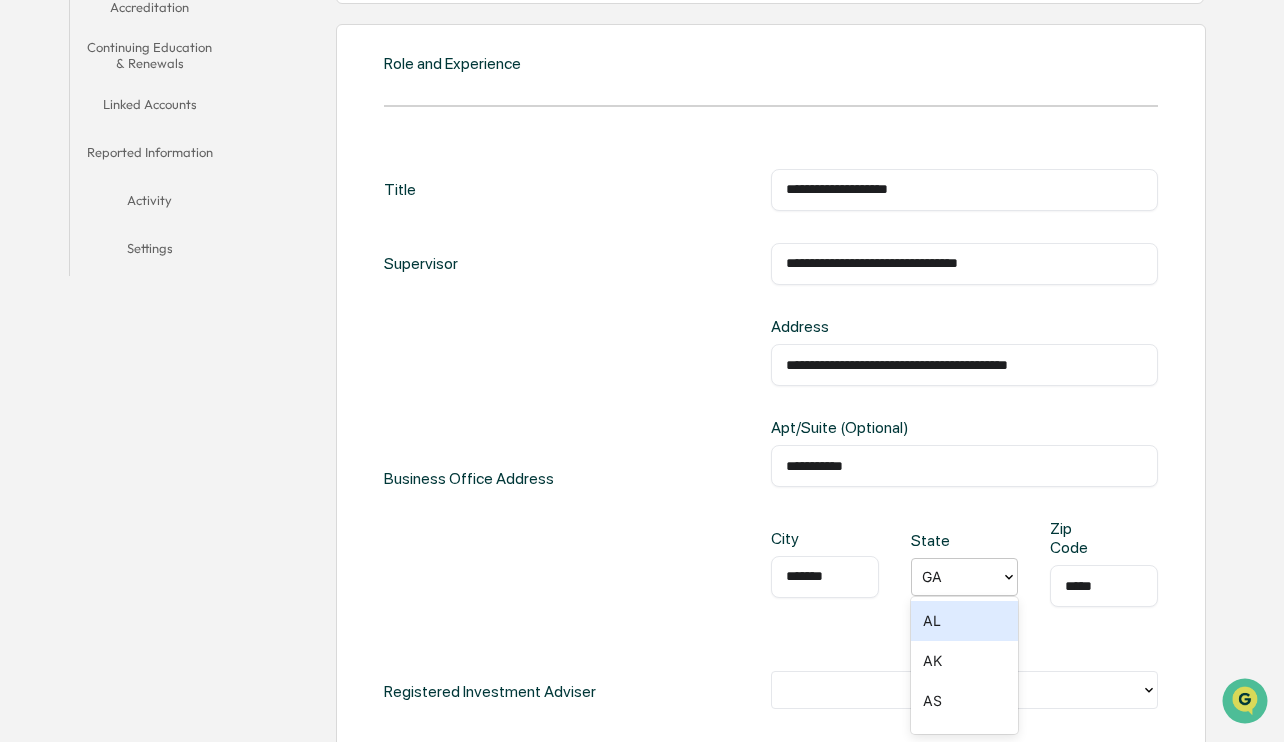 click on "City ******* ​ State AL, 1 of 59. 59 results available. Use Up and Down to choose options, press Enter to select the currently focused option, press Escape to exit the menu, press Tab to select the option and exit the menu. GA Zip Code ***** ​" at bounding box center [964, 579] 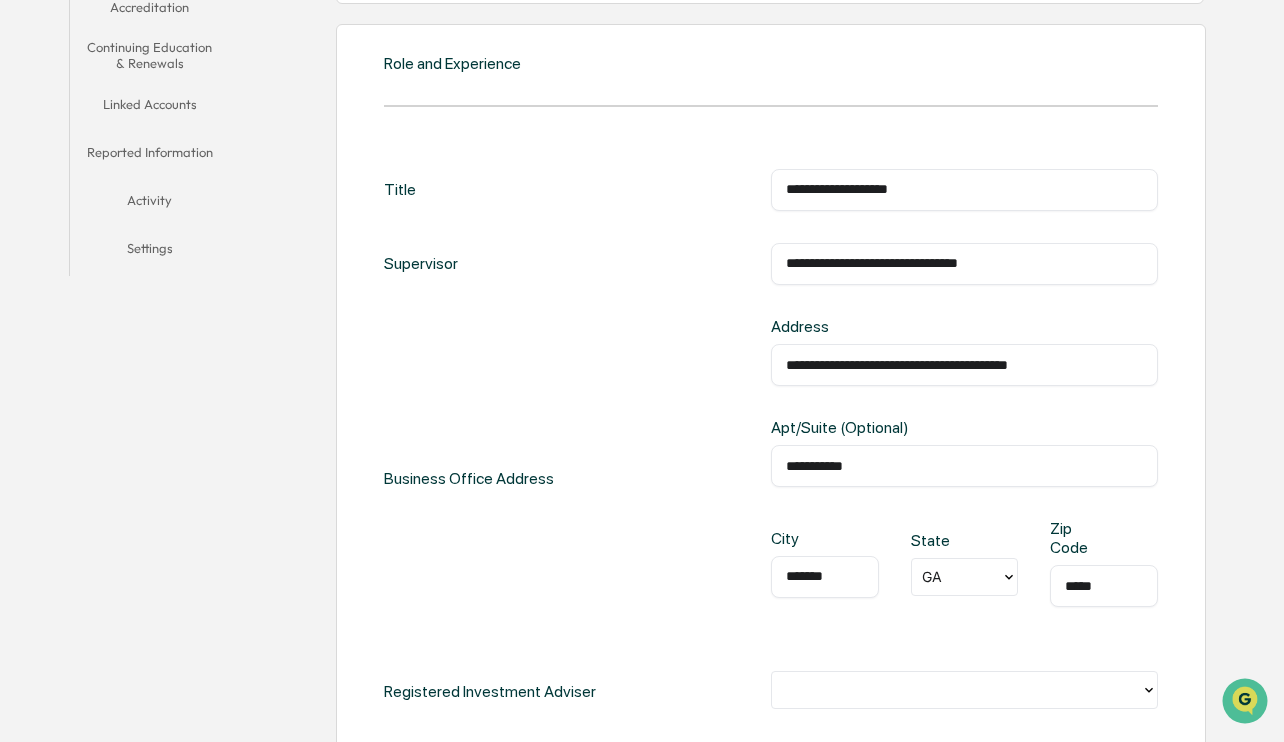 drag, startPoint x: 1061, startPoint y: 364, endPoint x: 1004, endPoint y: 366, distance: 57.035076 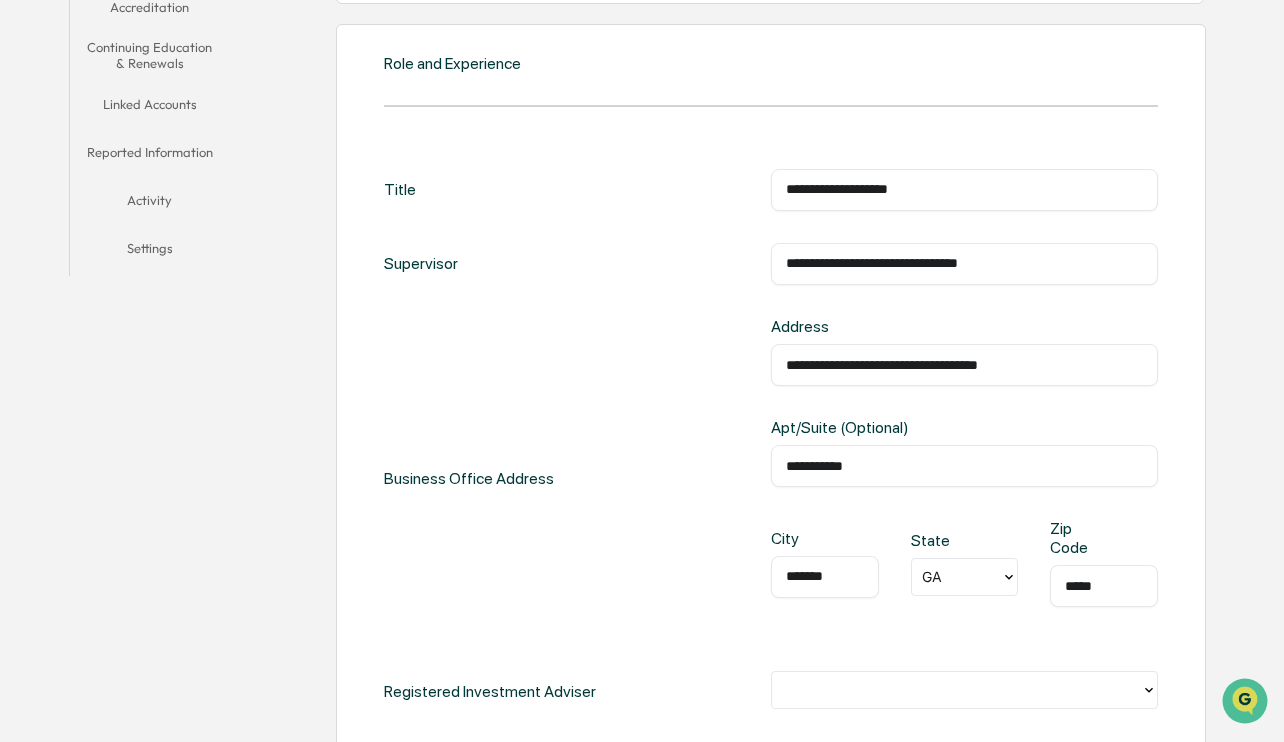 drag, startPoint x: 1087, startPoint y: 365, endPoint x: 1038, endPoint y: 363, distance: 49.0408 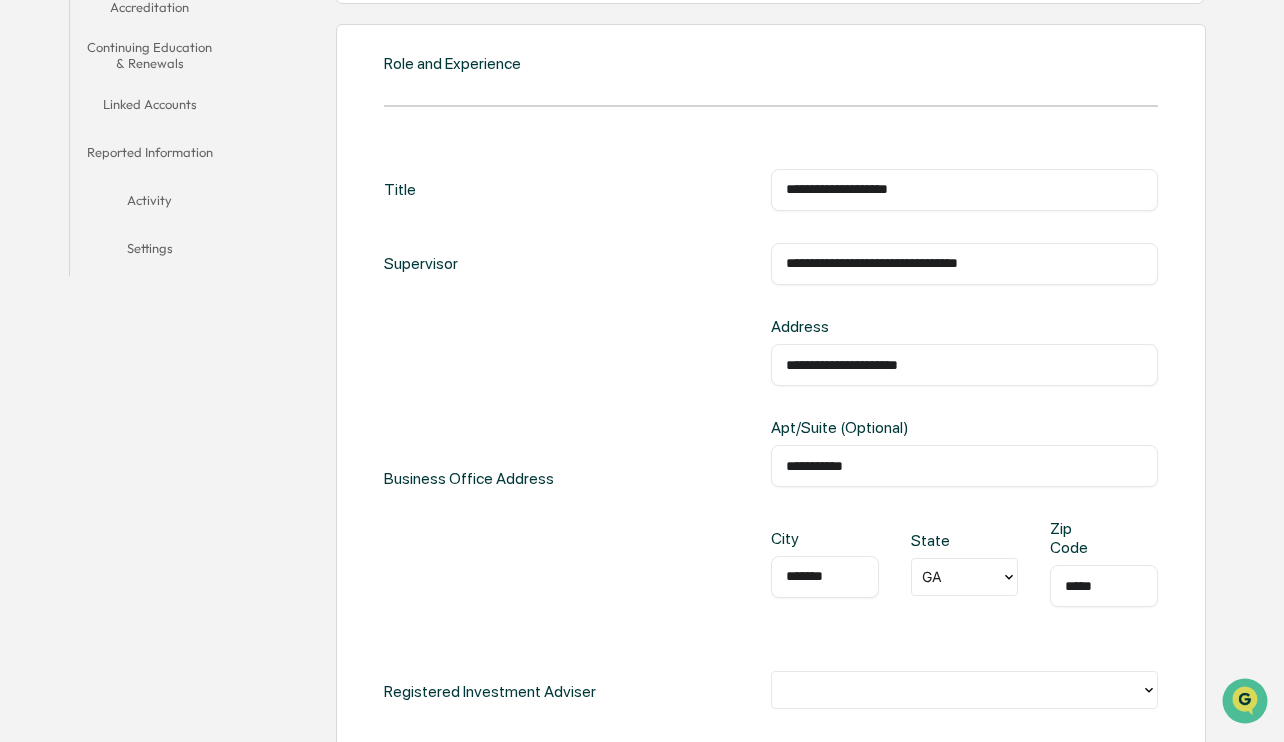 type on "**********" 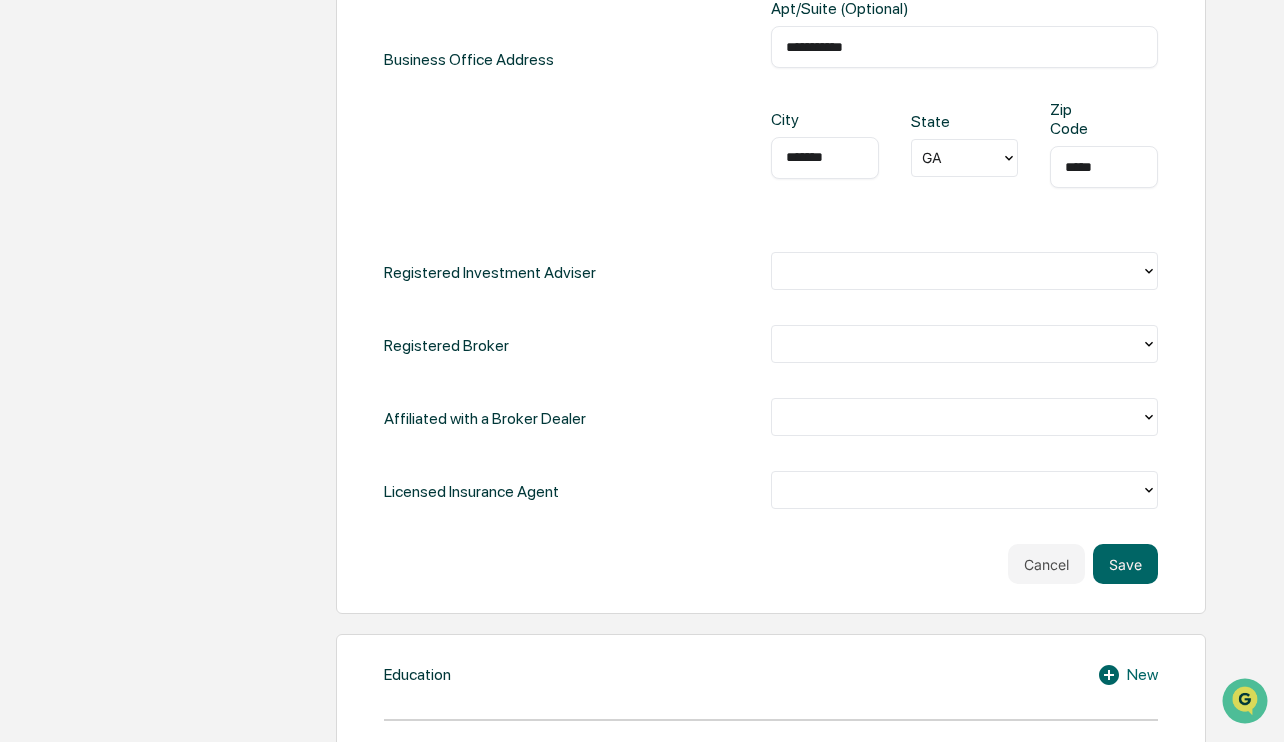 scroll, scrollTop: 899, scrollLeft: 0, axis: vertical 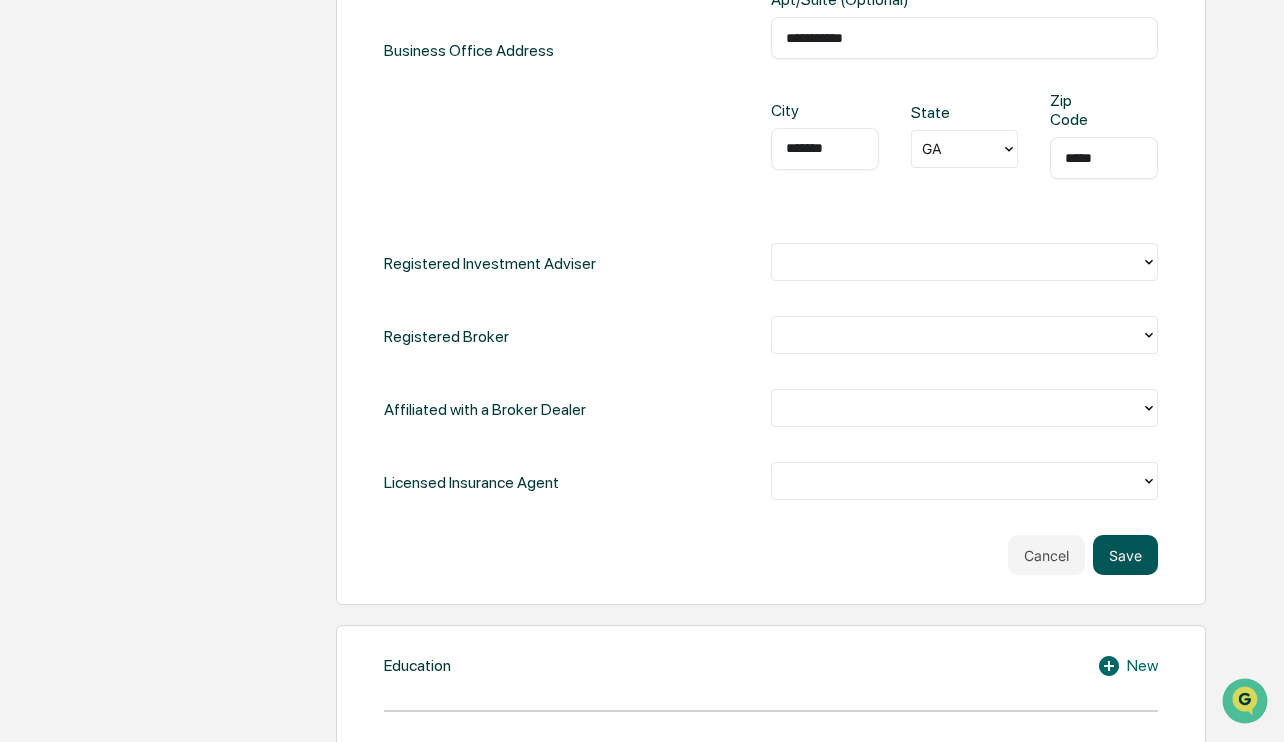 click on "Save" at bounding box center (1125, 555) 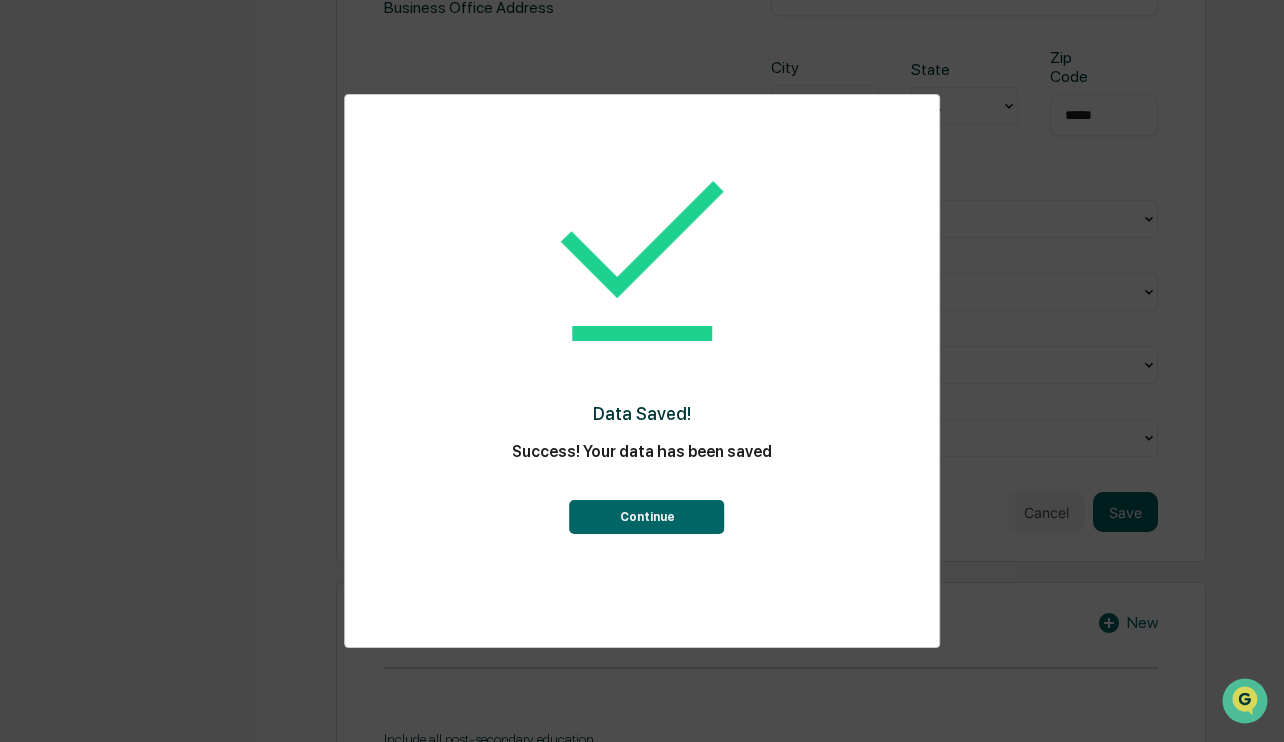 click on "Continue" at bounding box center [647, 517] 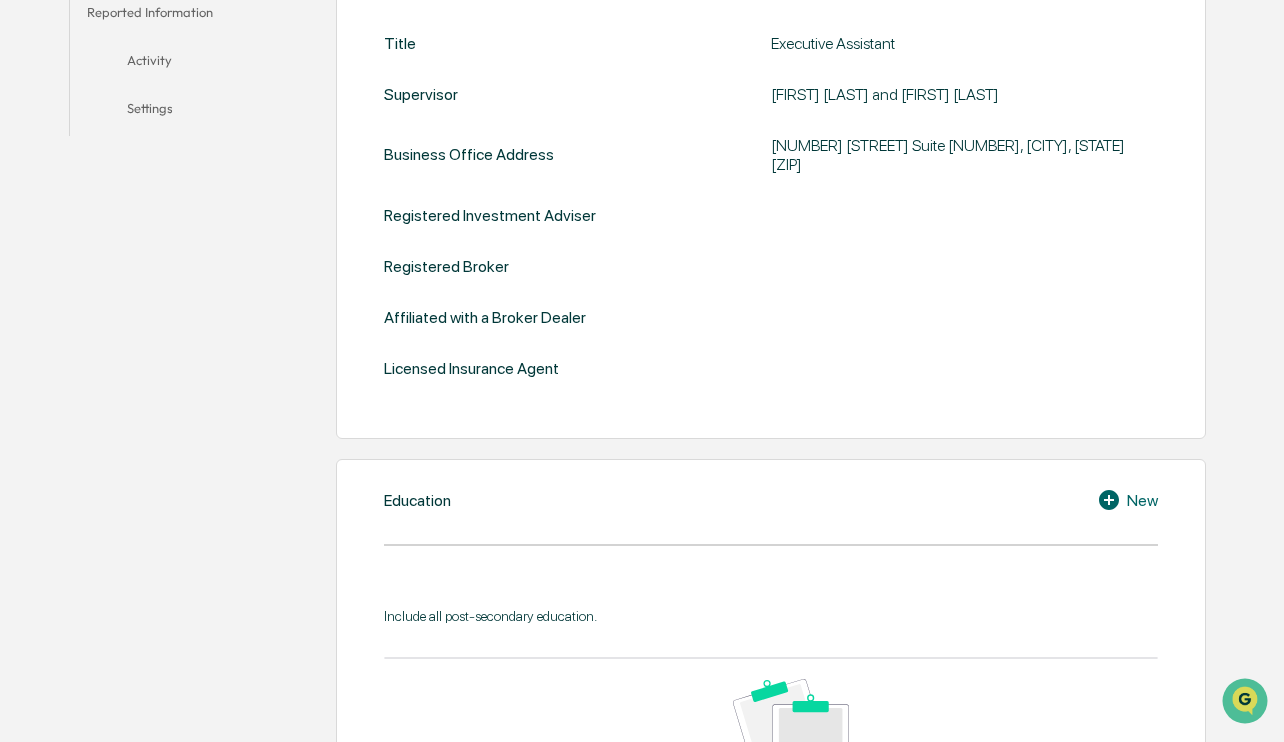 scroll, scrollTop: 0, scrollLeft: 0, axis: both 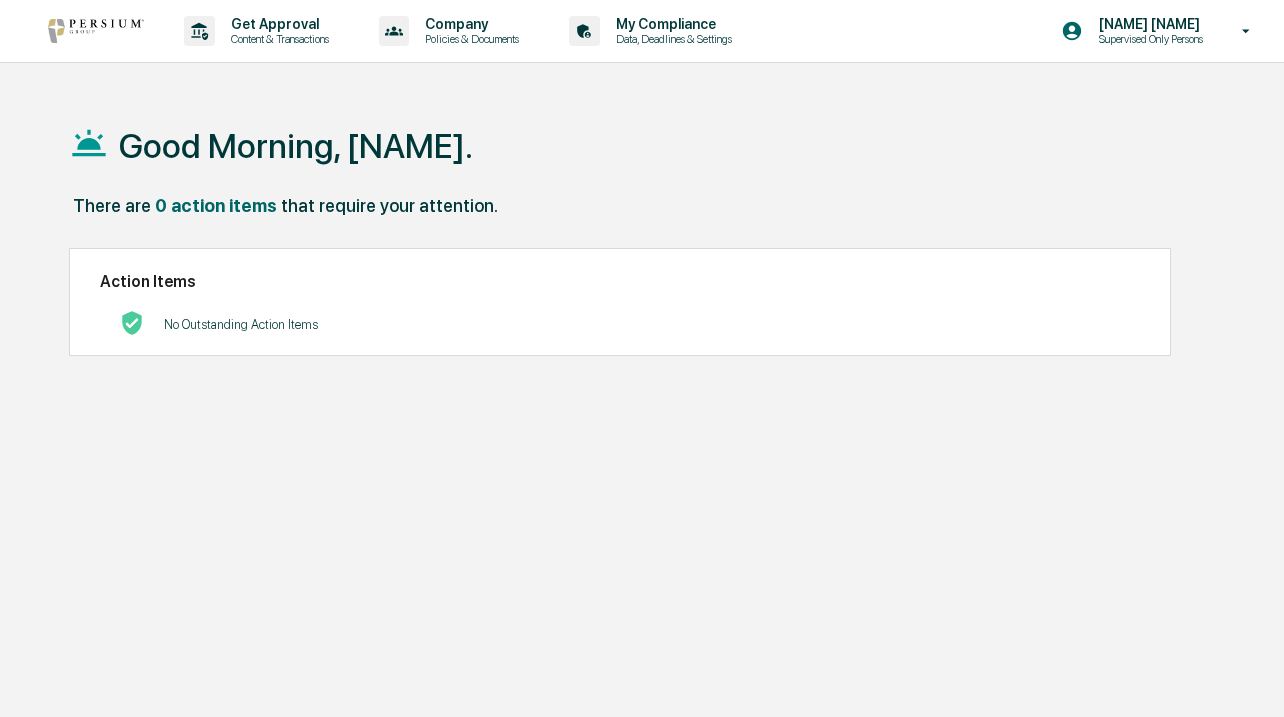 click on "Good Morning, [FIRST]." at bounding box center [296, 146] 